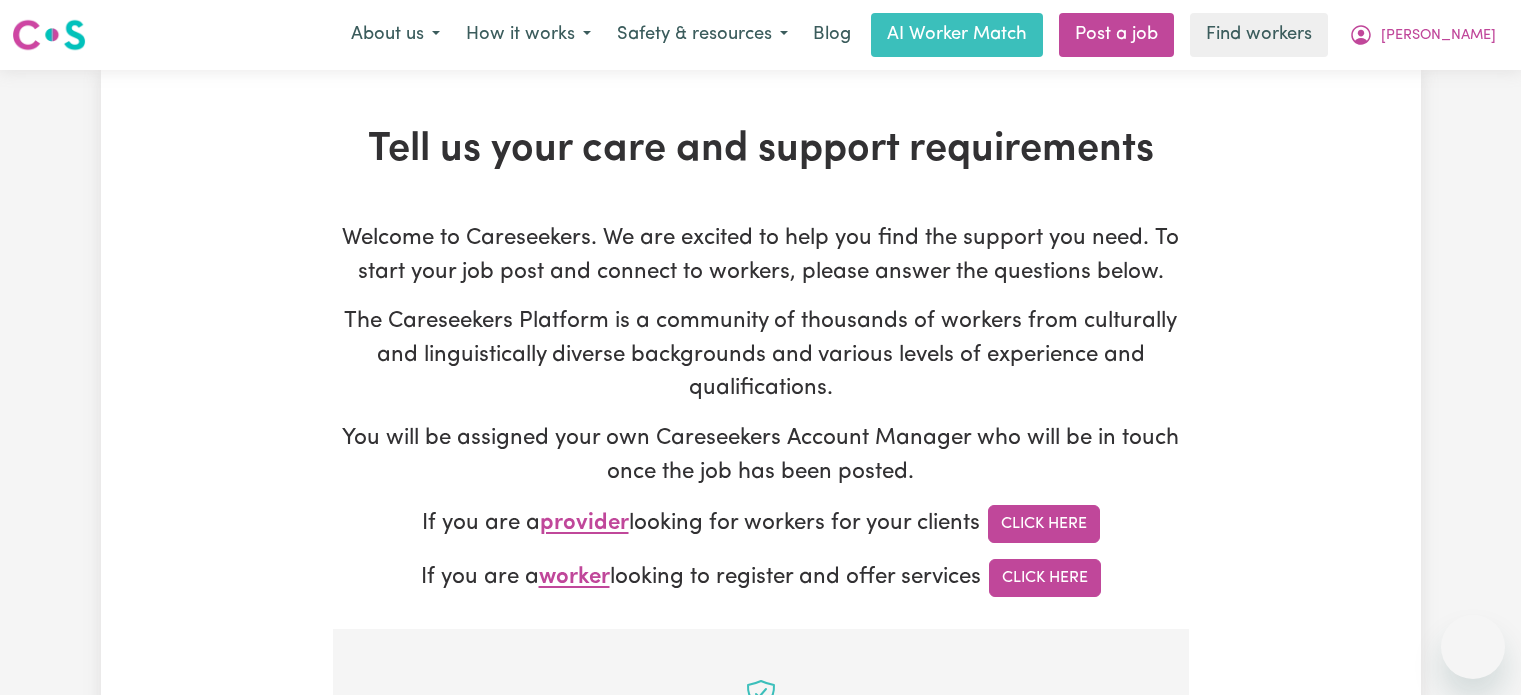 scroll, scrollTop: 629, scrollLeft: 0, axis: vertical 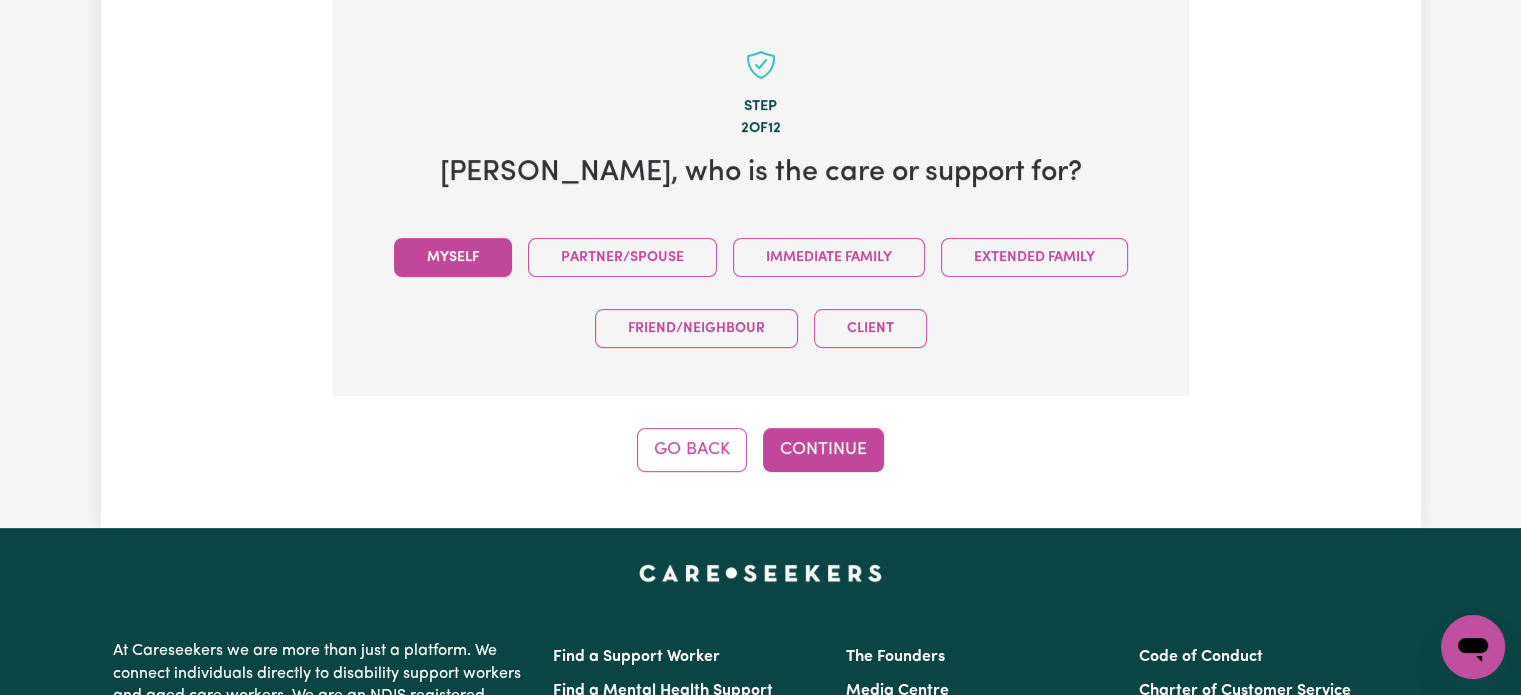 click on "Myself" at bounding box center (453, 257) 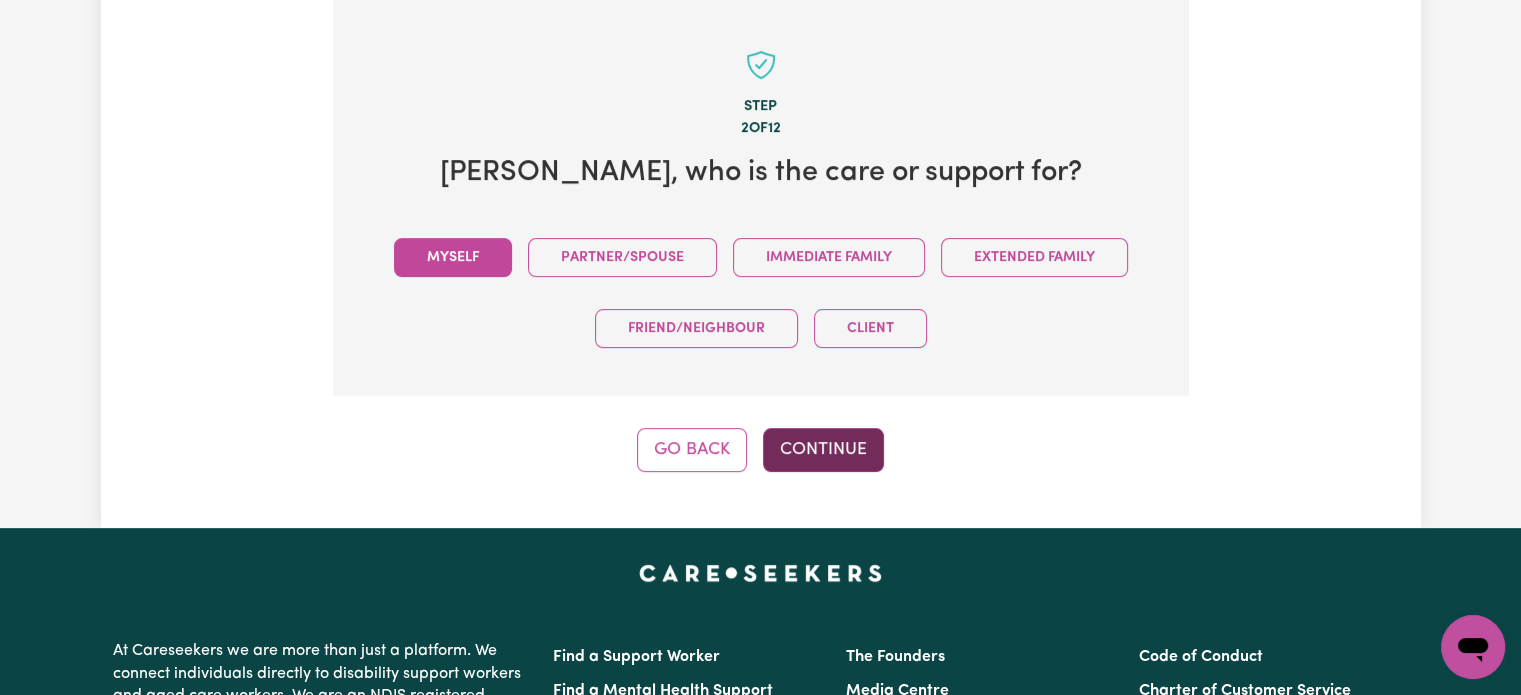 click on "Continue" at bounding box center (823, 450) 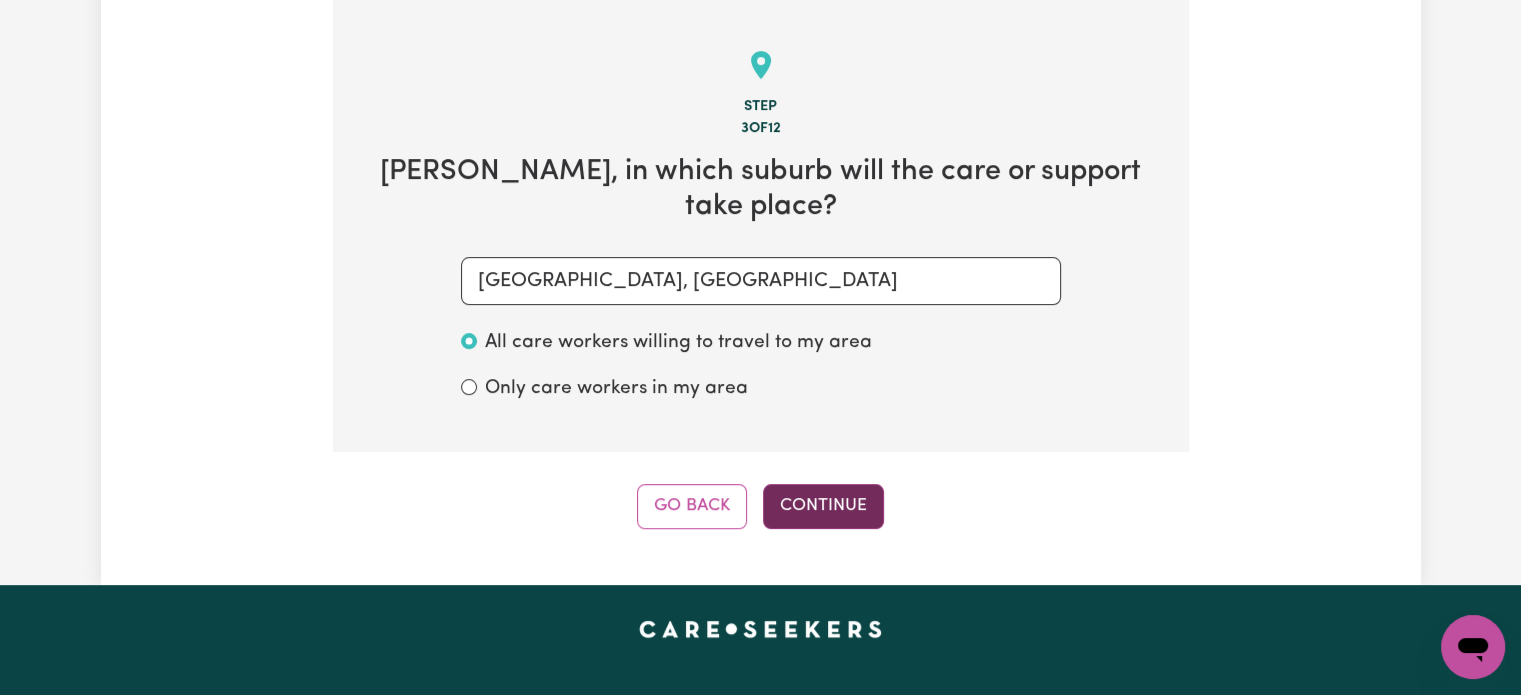 click on "Continue" at bounding box center [823, 506] 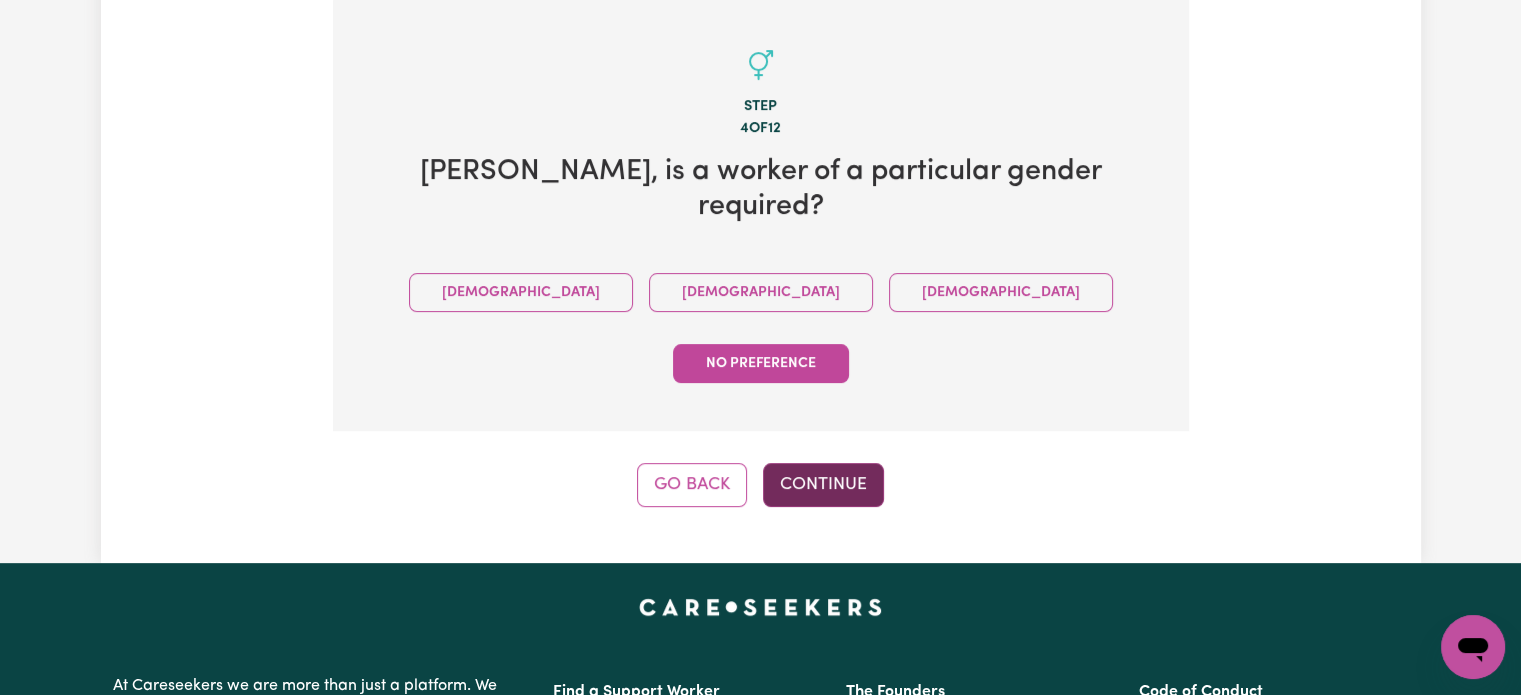 click on "Continue" at bounding box center (823, 485) 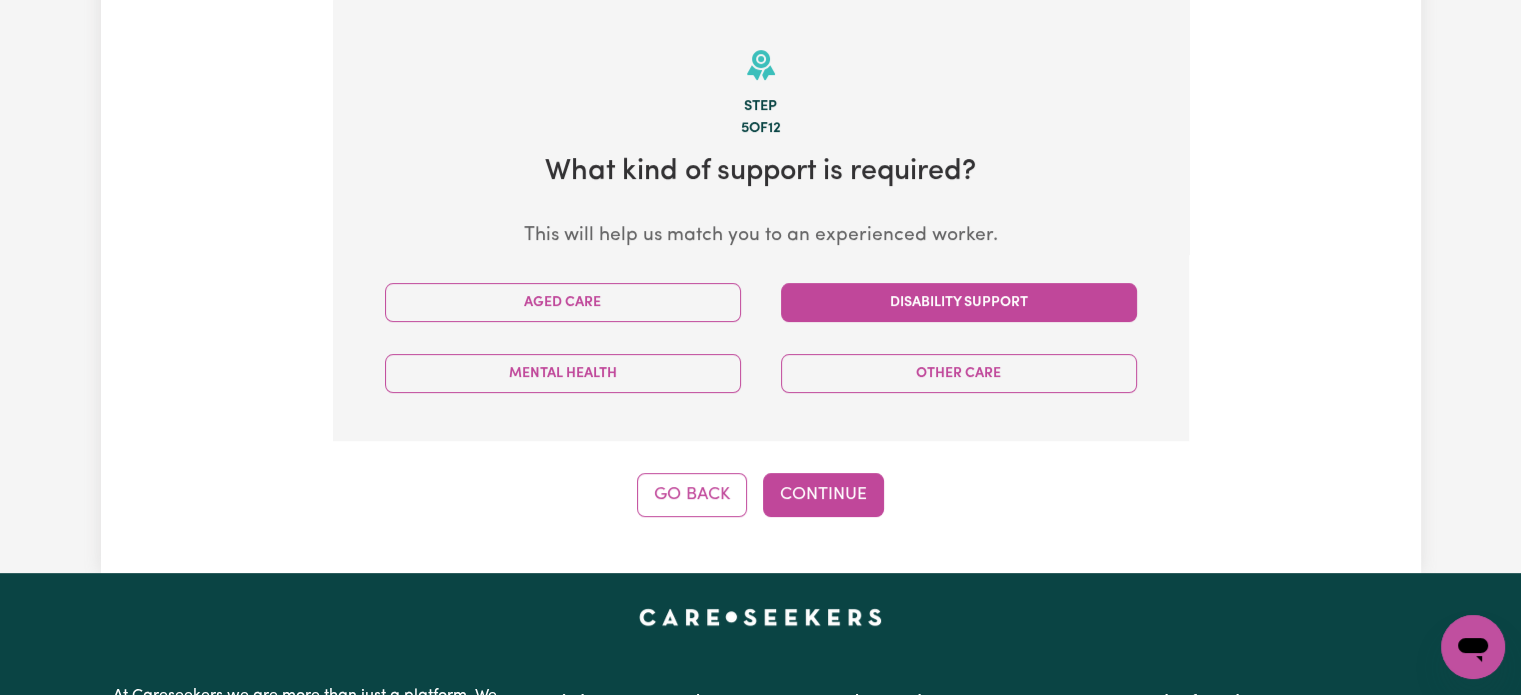 click on "Disability Support" at bounding box center [959, 302] 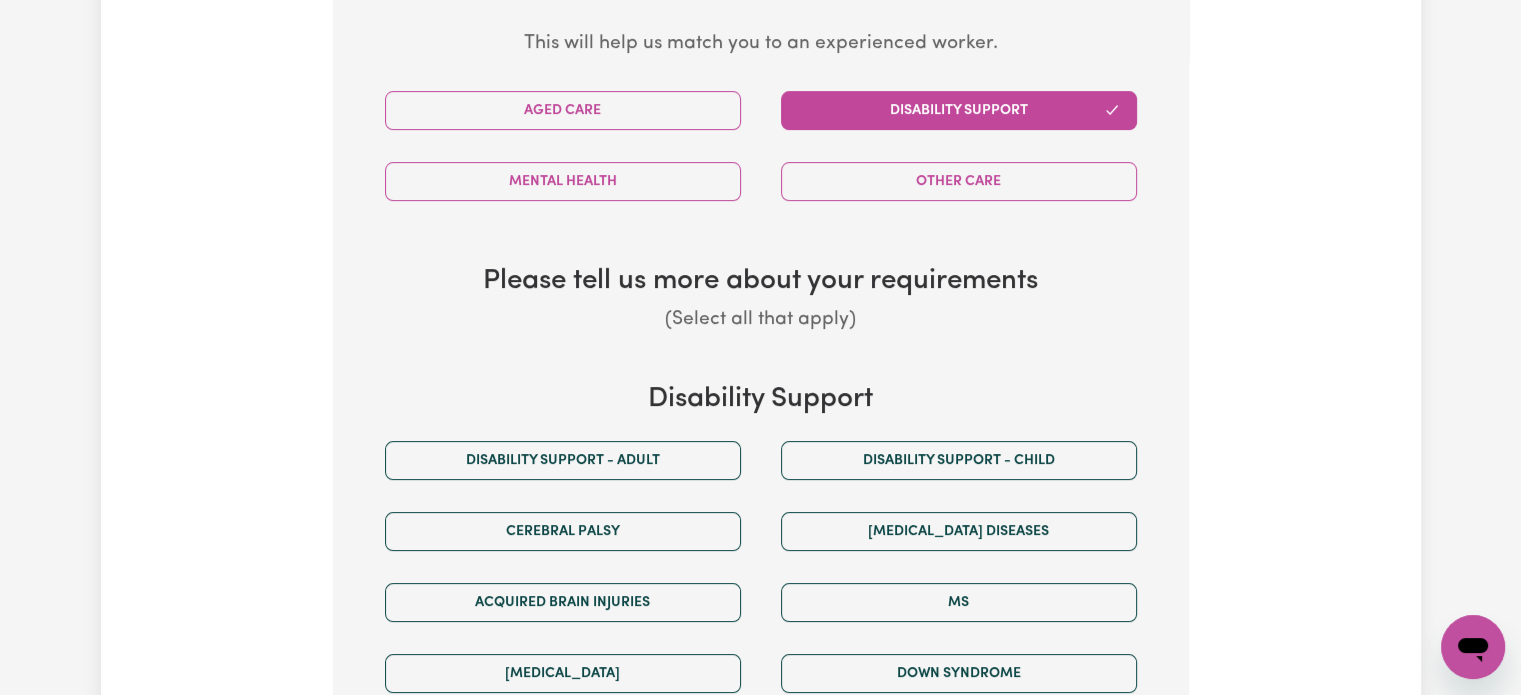 scroll, scrollTop: 829, scrollLeft: 0, axis: vertical 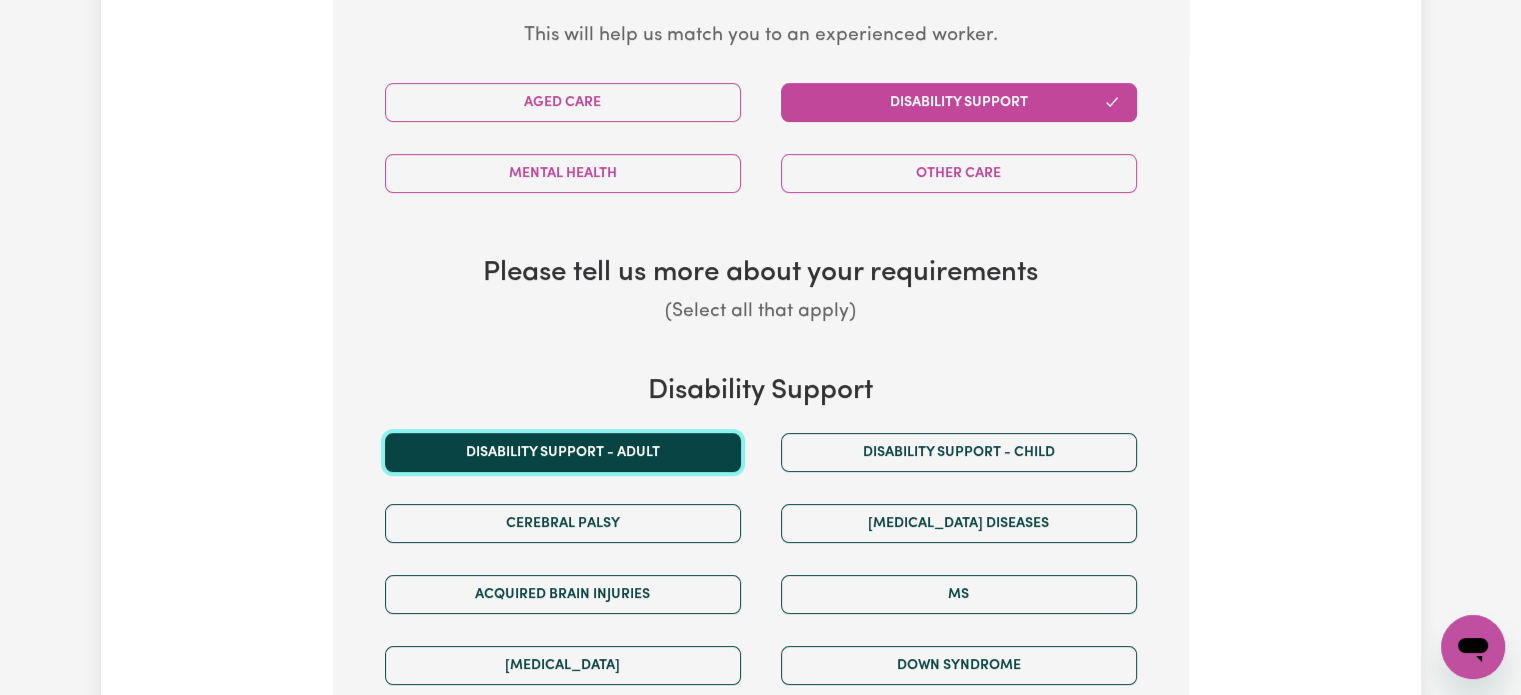 click on "Disability support - Adult" at bounding box center [563, 452] 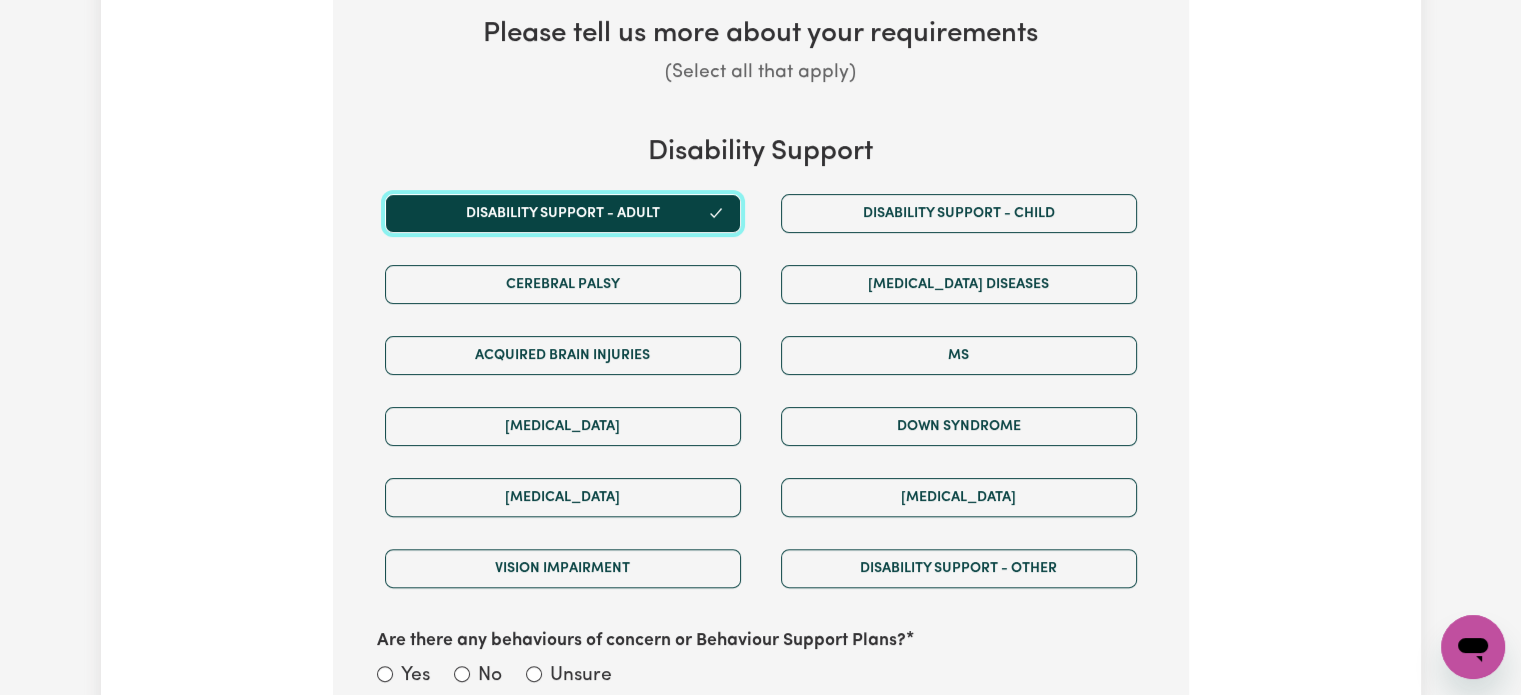 scroll, scrollTop: 1329, scrollLeft: 0, axis: vertical 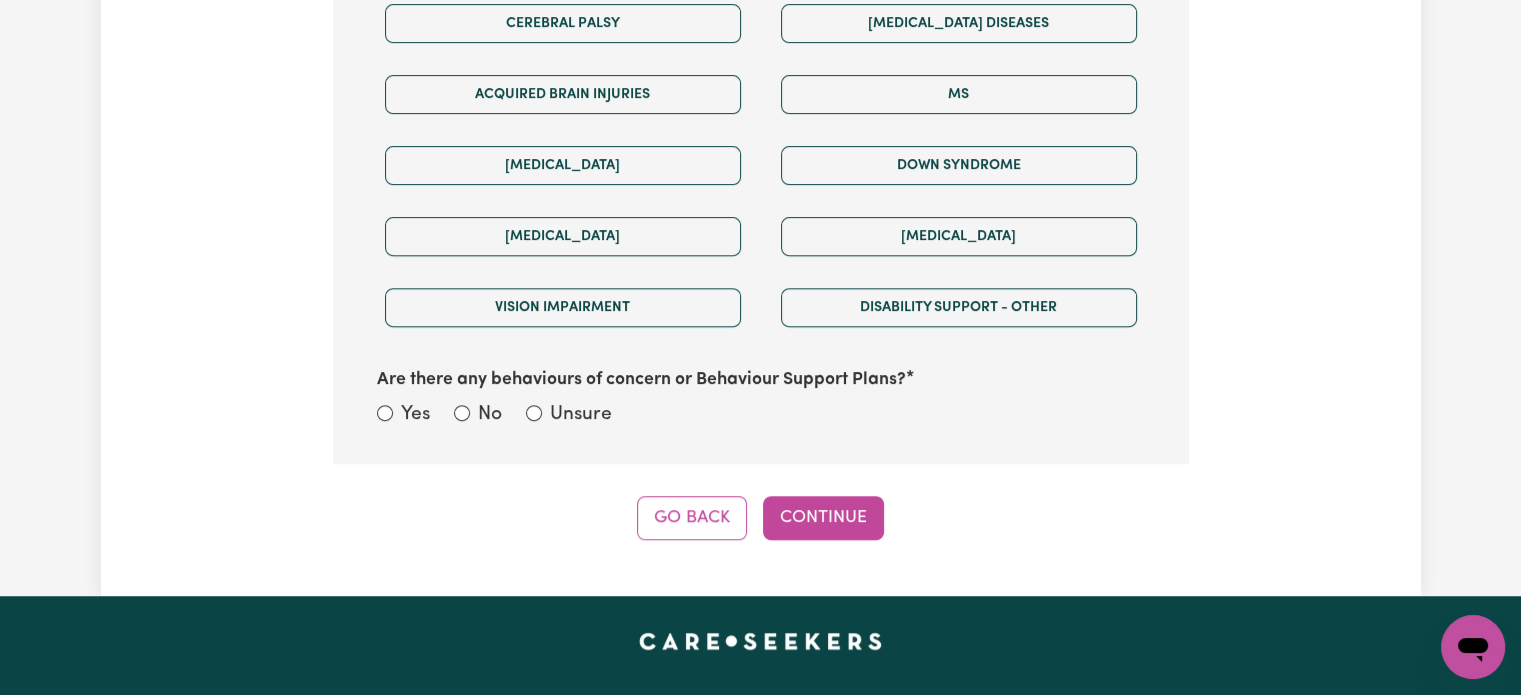 click on "Unsure" at bounding box center [581, 415] 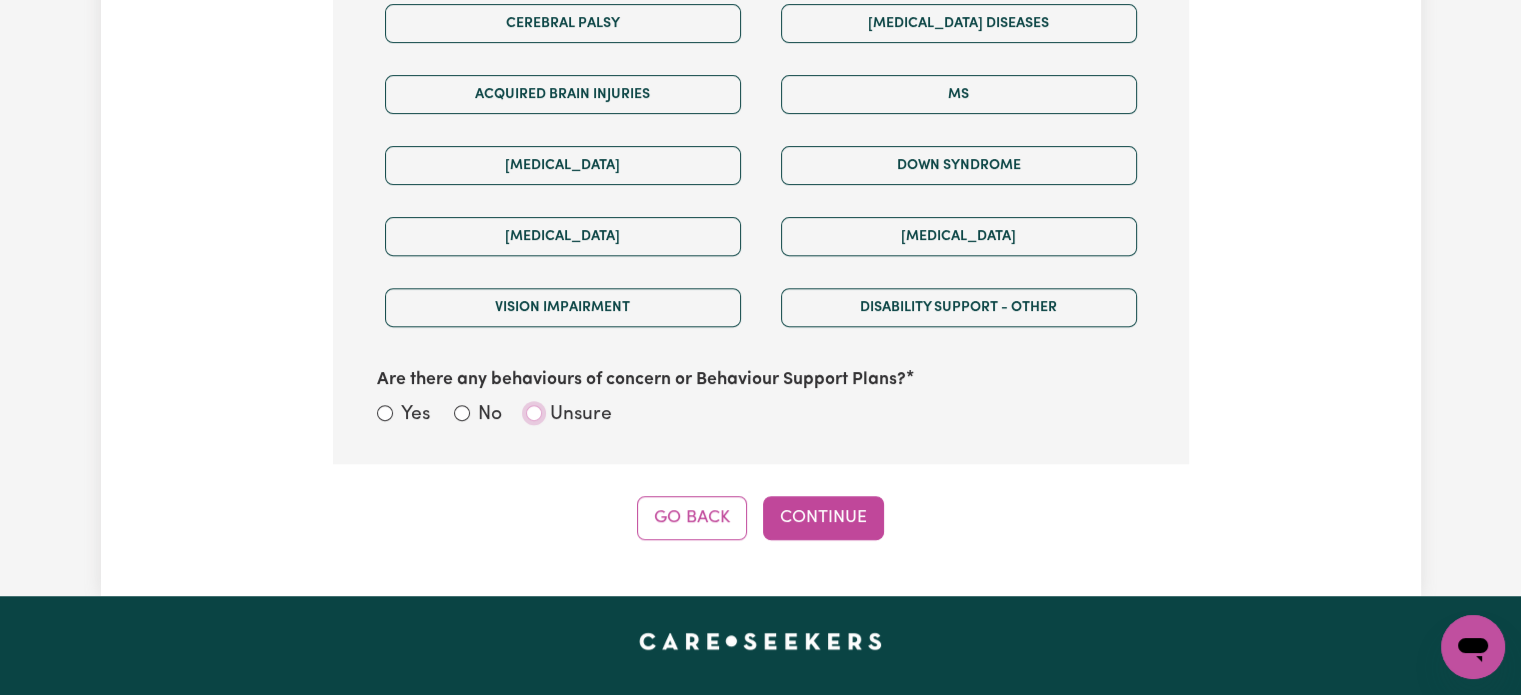 click on "Unsure" at bounding box center [534, 413] 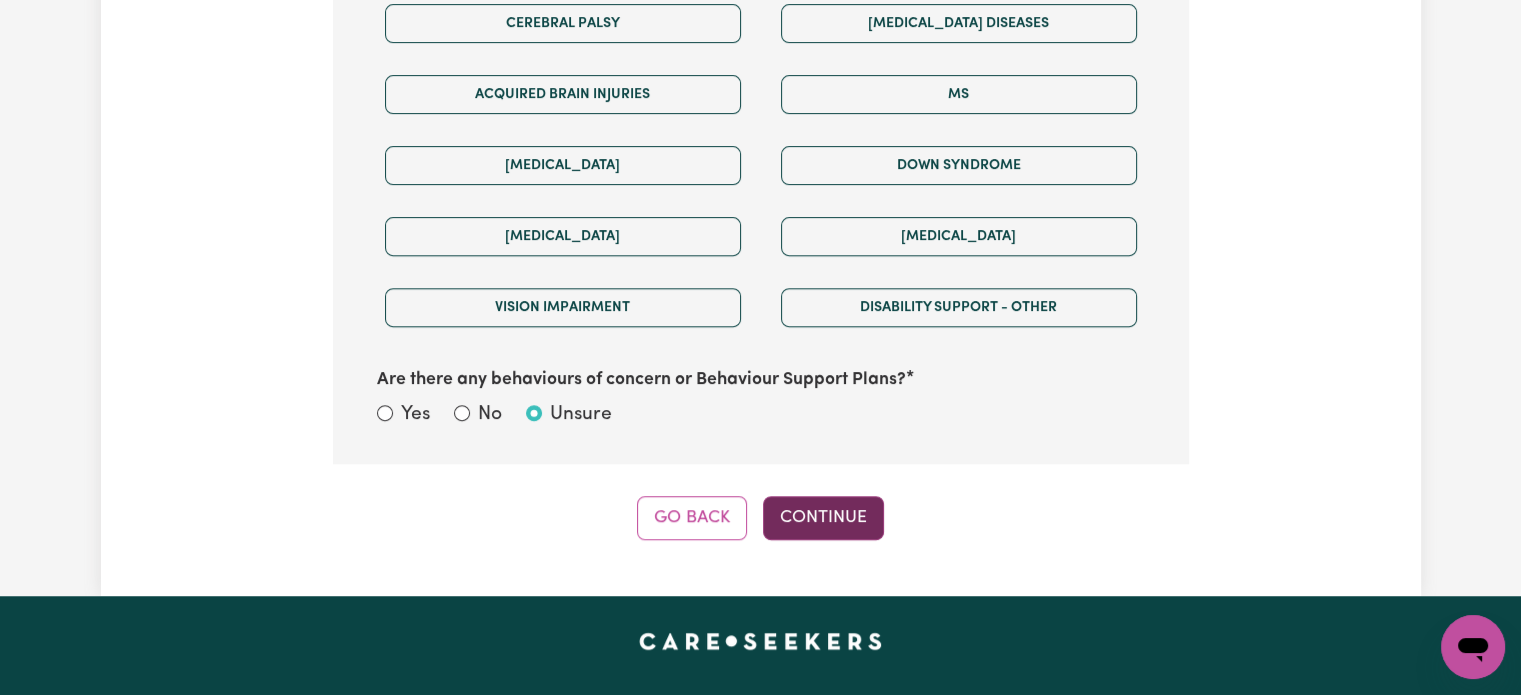 click on "Continue" at bounding box center [823, 518] 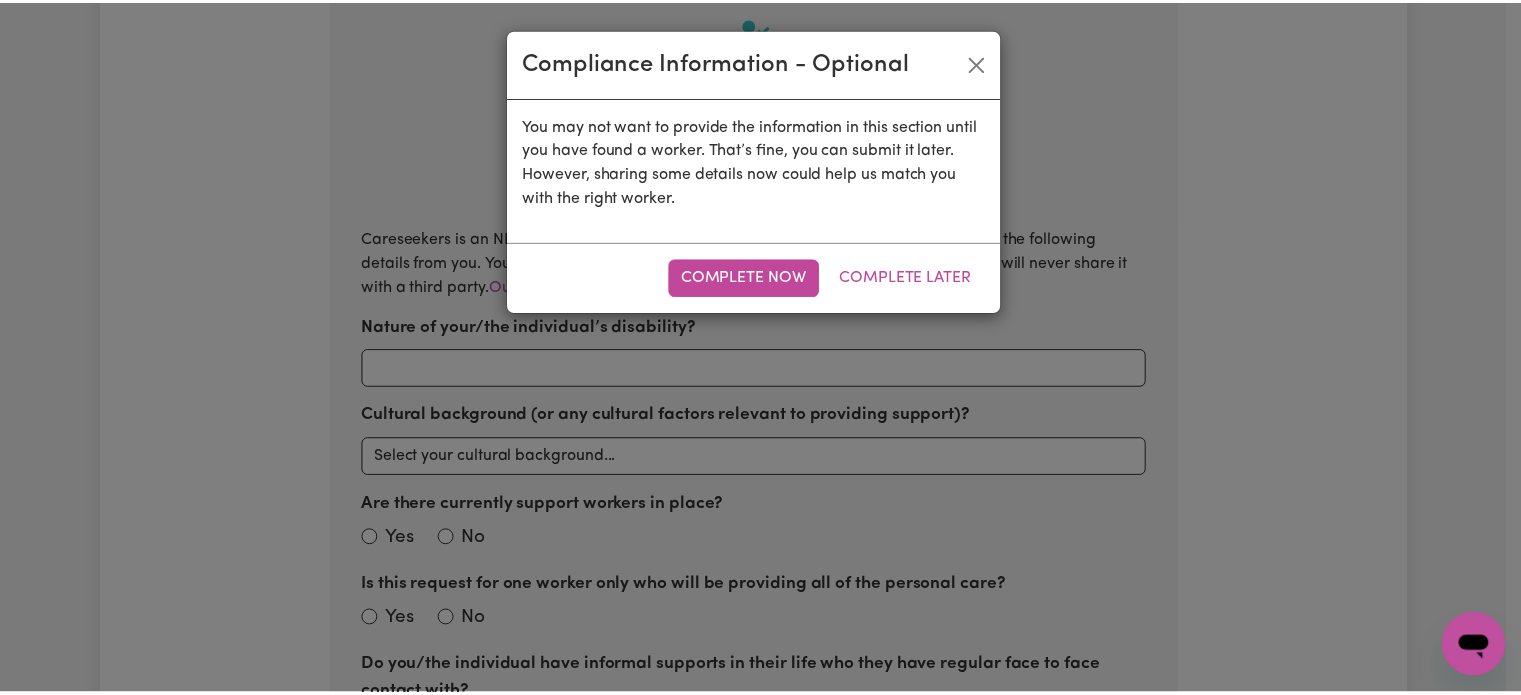 scroll, scrollTop: 629, scrollLeft: 0, axis: vertical 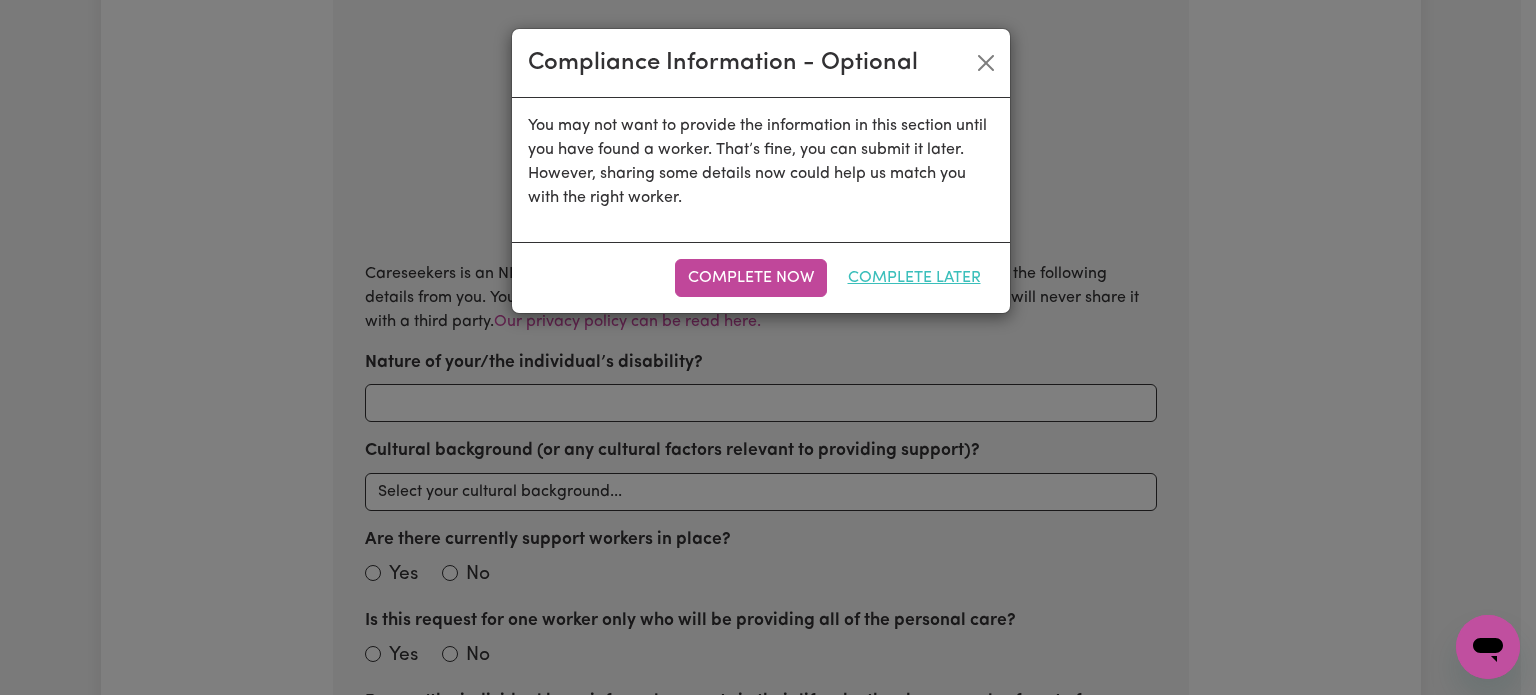 click on "Complete Later" at bounding box center [914, 278] 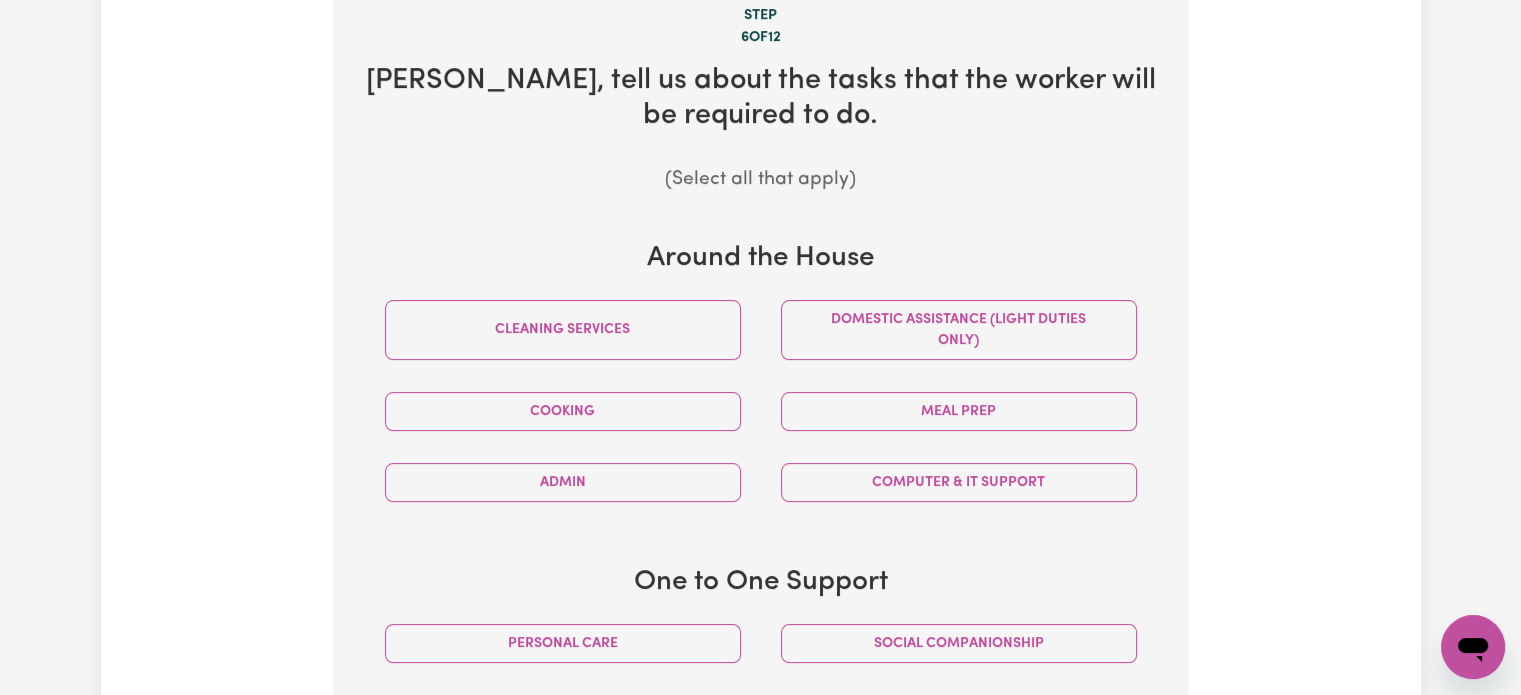 scroll, scrollTop: 929, scrollLeft: 0, axis: vertical 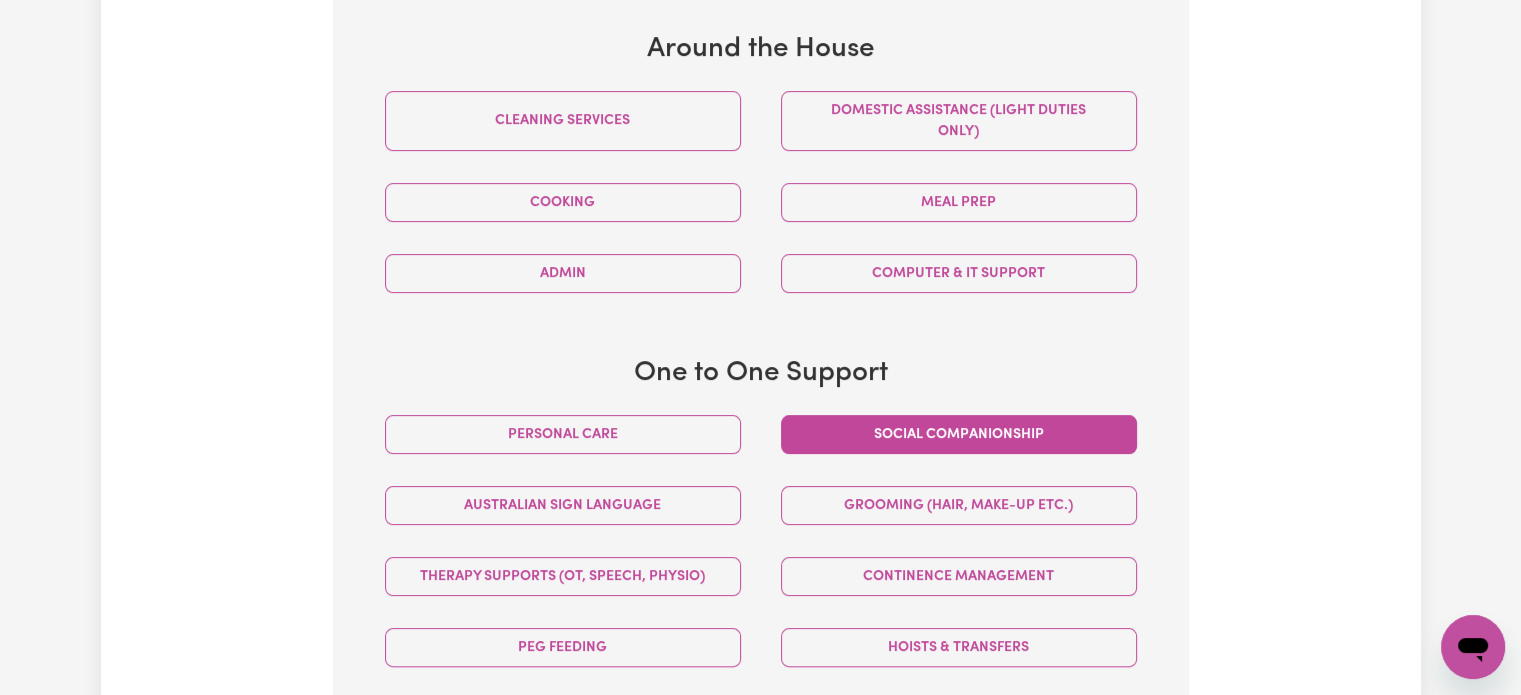 click on "Social companionship" at bounding box center [959, 434] 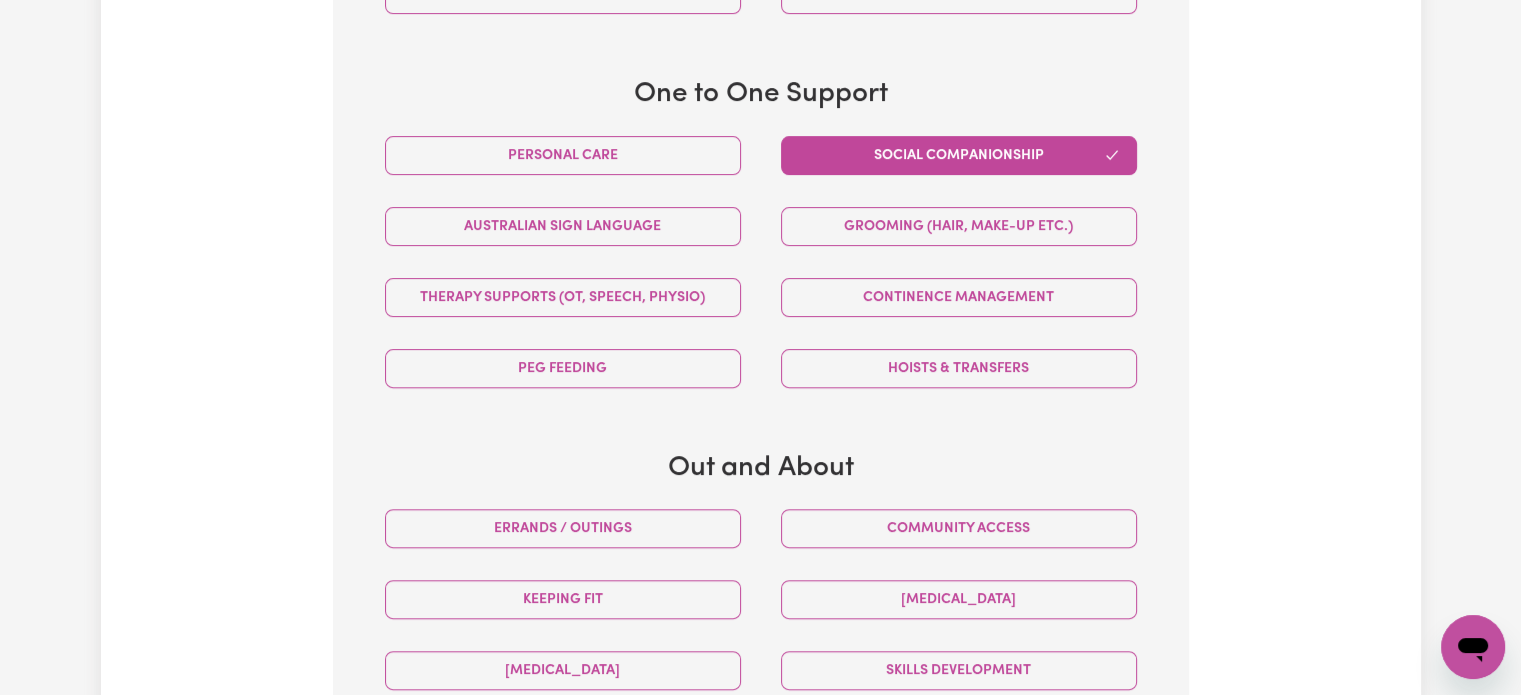 scroll, scrollTop: 1329, scrollLeft: 0, axis: vertical 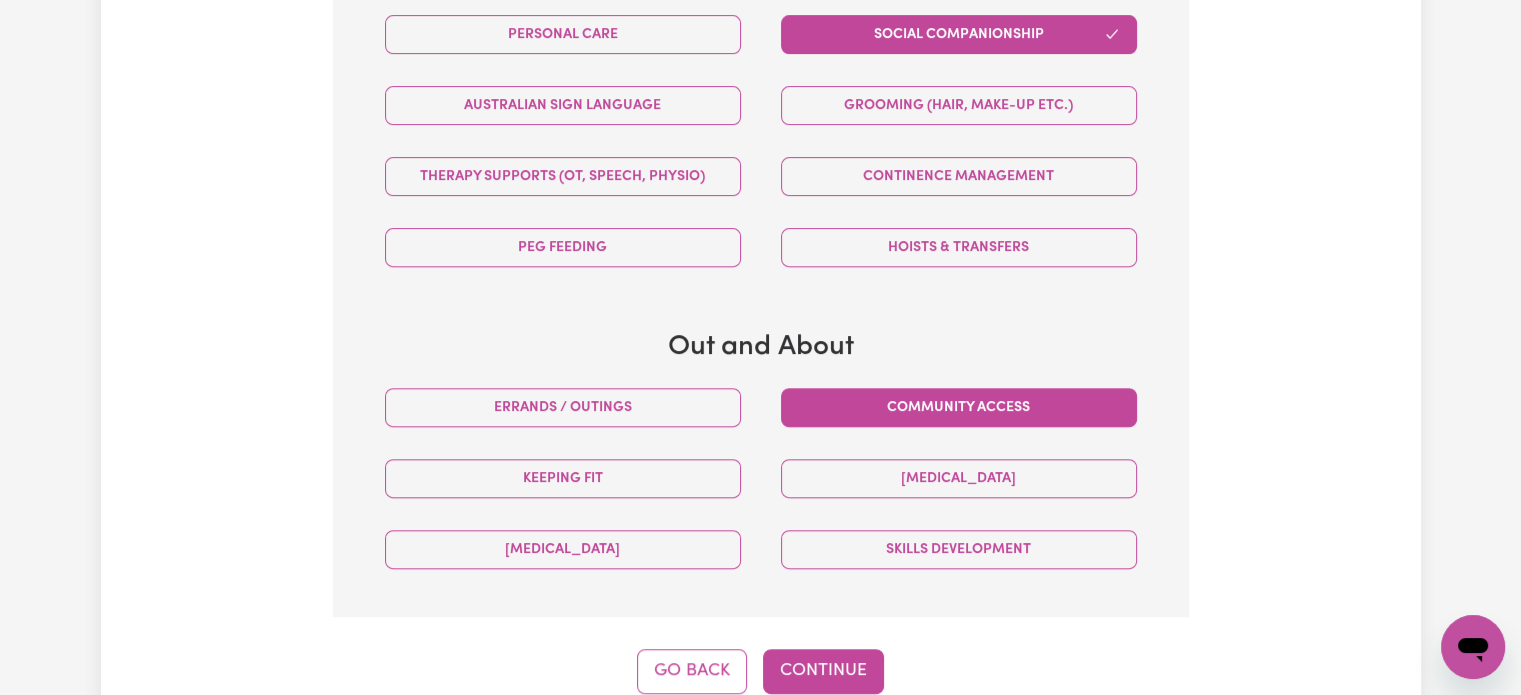 click on "Community access" at bounding box center (959, 407) 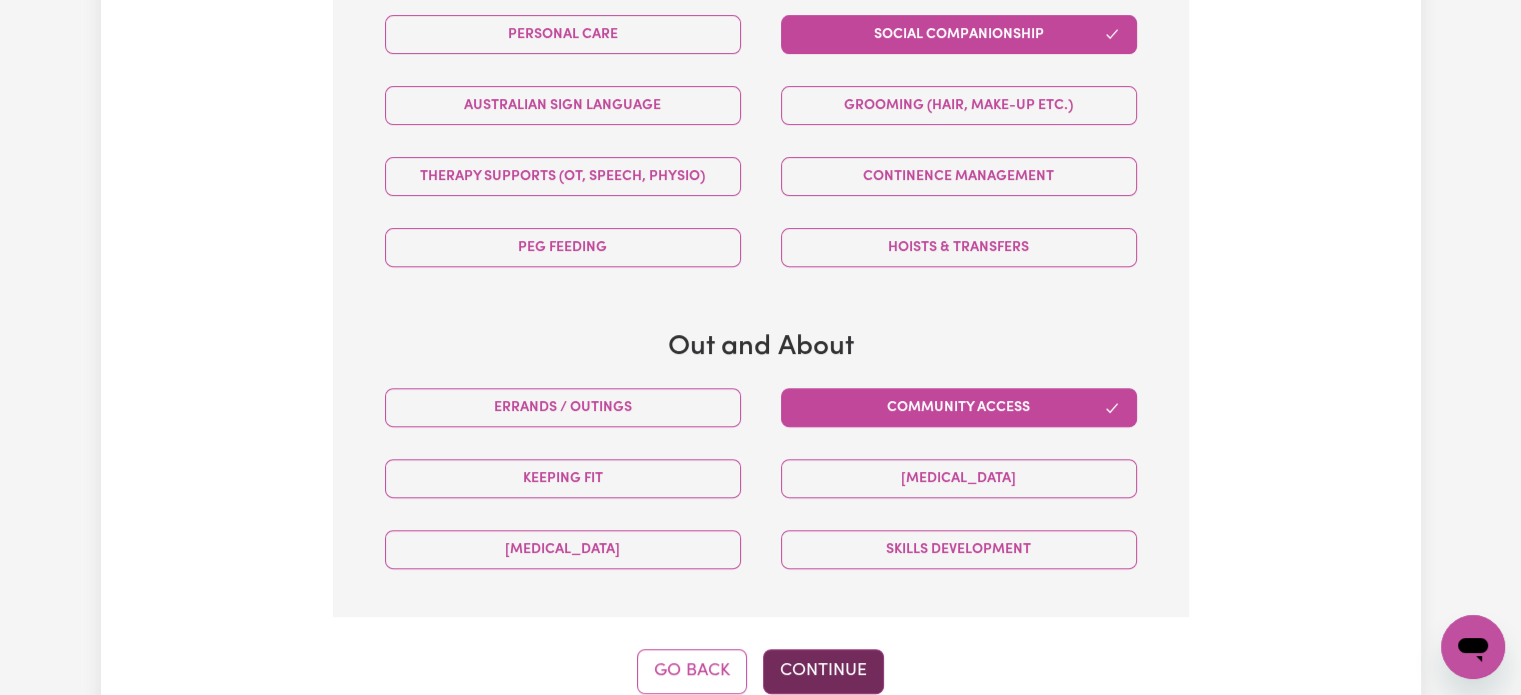 click on "Continue" at bounding box center [823, 671] 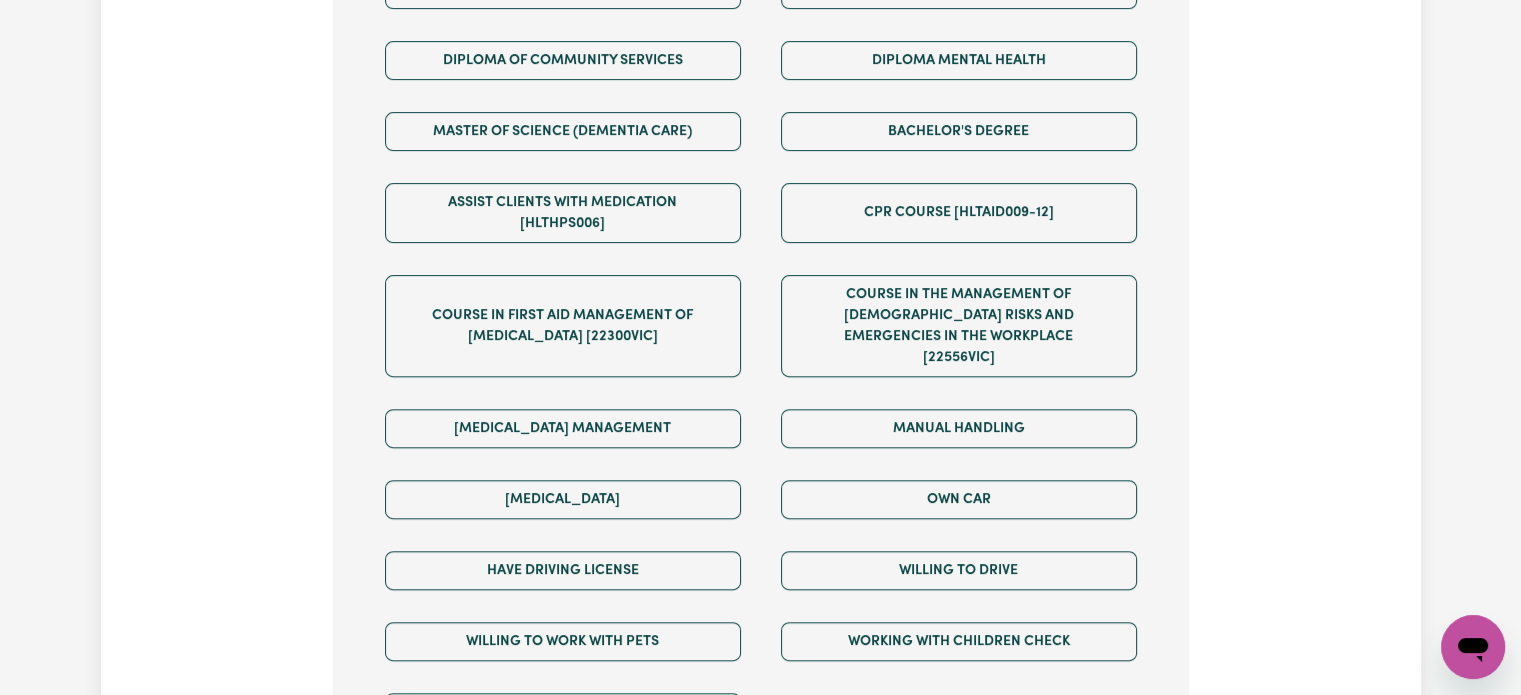 scroll, scrollTop: 1729, scrollLeft: 0, axis: vertical 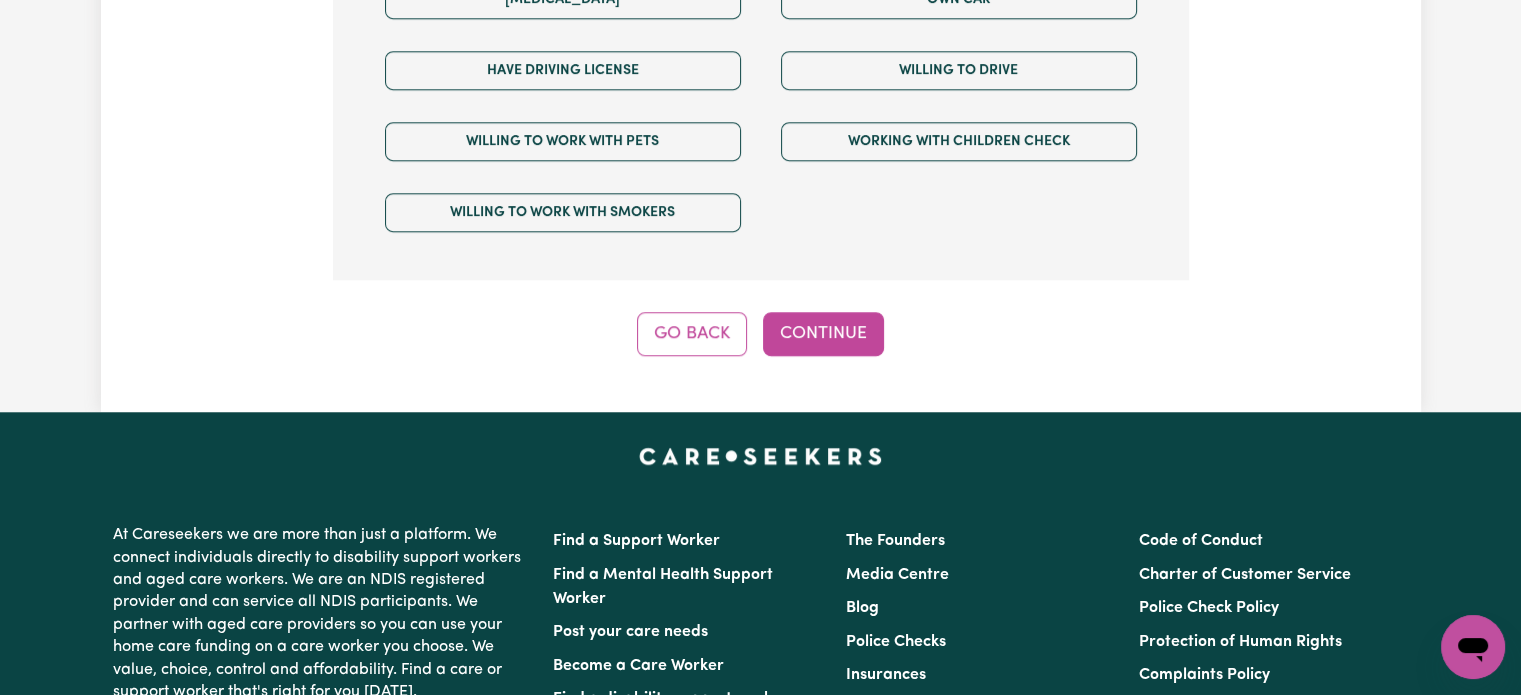 click on "Step 7  of  12 We are almost there! Any other requirements? (Optional) Certificate III (Individual Support) Certificate III in Community Services [CHC32015] Certificate IV (Disability Support) Certificate IV (Ageing Support) Certificate IV in Community Services [CHC42015] Certificate IV (Mental Health) Diploma of Nursing Diploma of Nursing (EEN) Diploma of Community Services Diploma Mental Health Master of Science (Dementia Care) Bachelor's Degree Assist clients with medication [HLTHPS006] CPR Course [HLTAID009-12] Course in First Aid Management of [MEDICAL_DATA] [22300VIC] Course in the Management of [MEDICAL_DATA] Risks and Emergencies in the Workplace [22556VIC] [MEDICAL_DATA] Management Manual Handling [MEDICAL_DATA] Own Car Have driving license Willing to drive Willing to work with pets Working with Children Check Willing to work with smokers Go Back Continue" at bounding box center [761, -372] 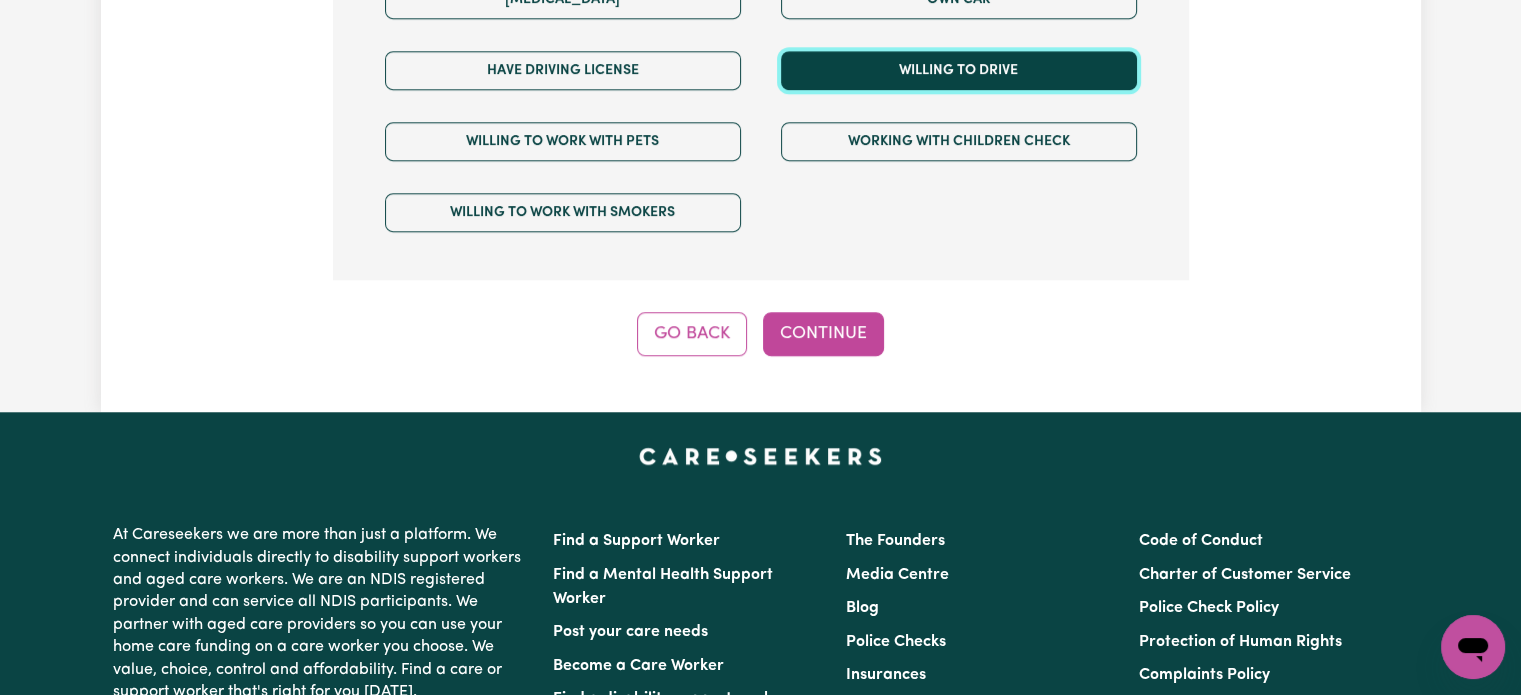 click on "Willing to drive" at bounding box center [959, 70] 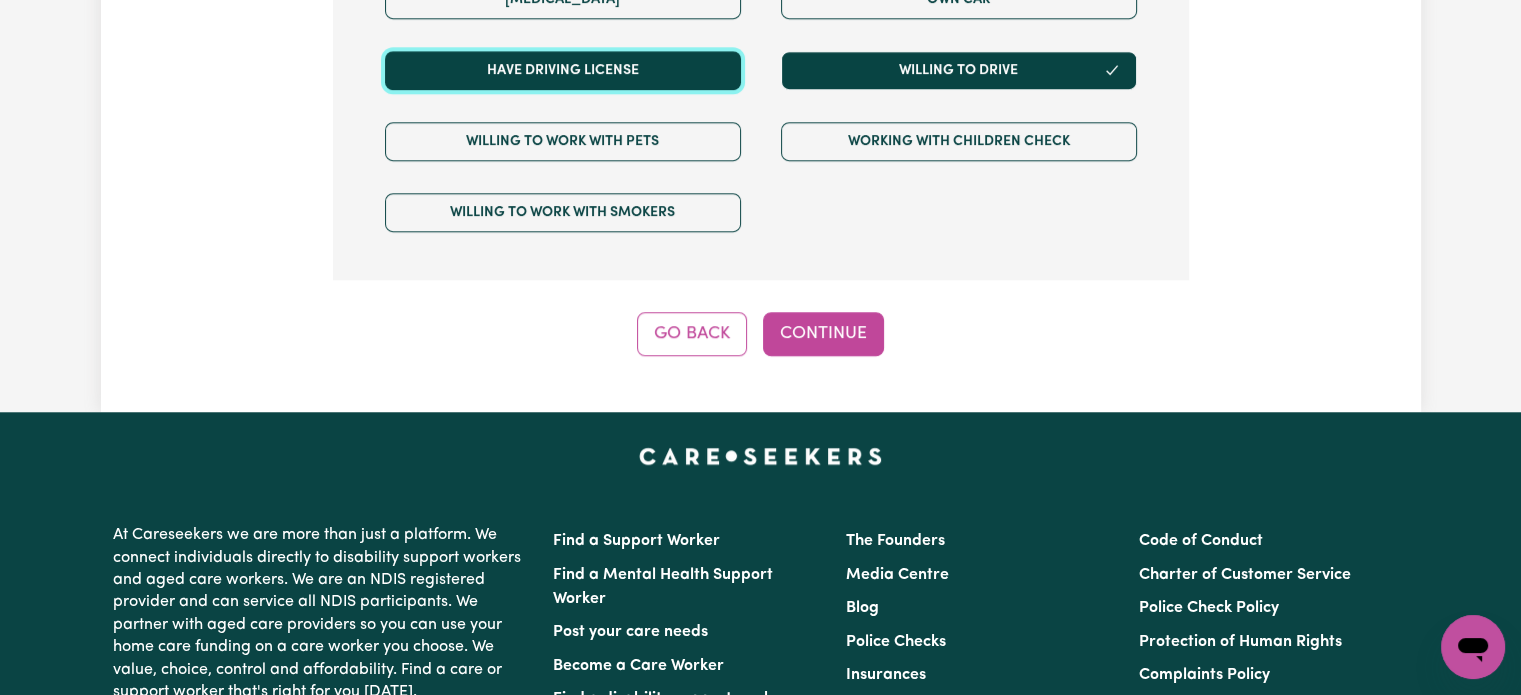 click on "Have driving license" at bounding box center [563, 70] 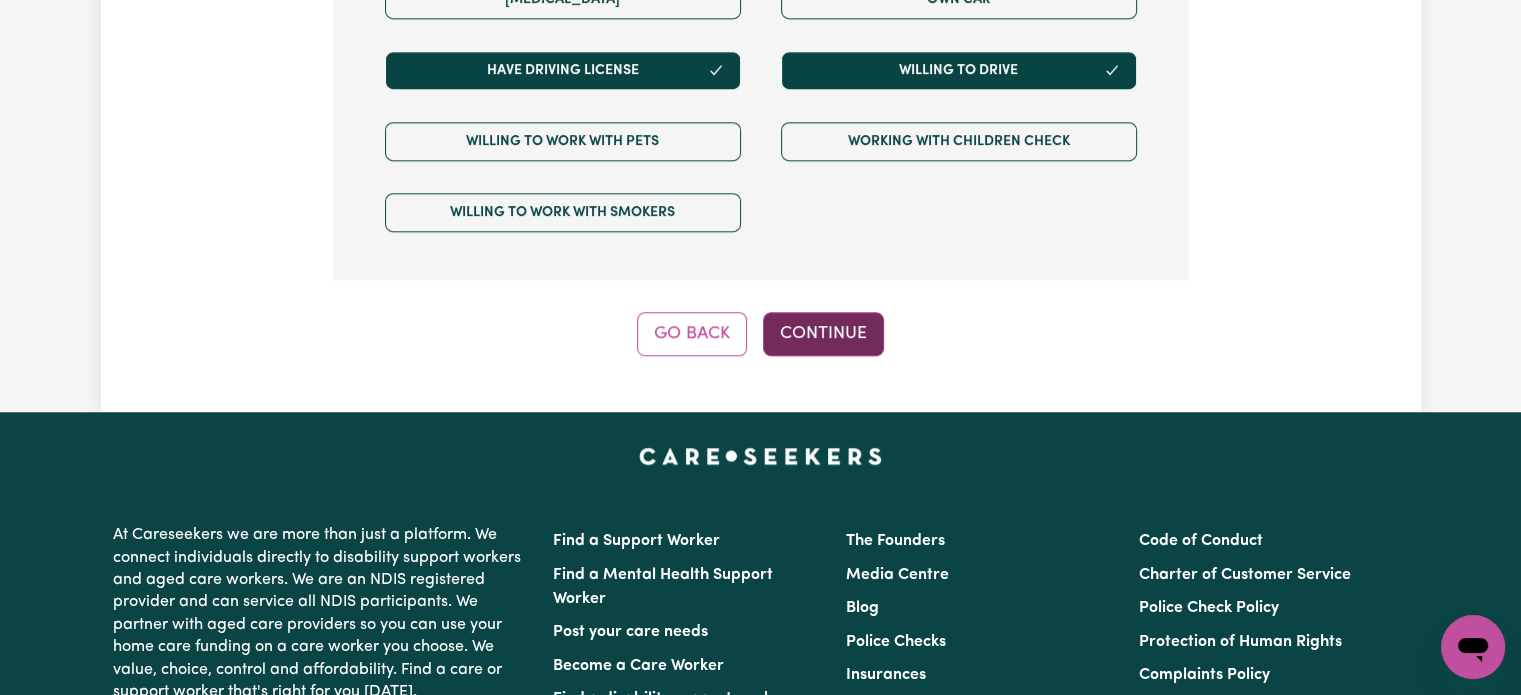 click on "Continue" at bounding box center (823, 334) 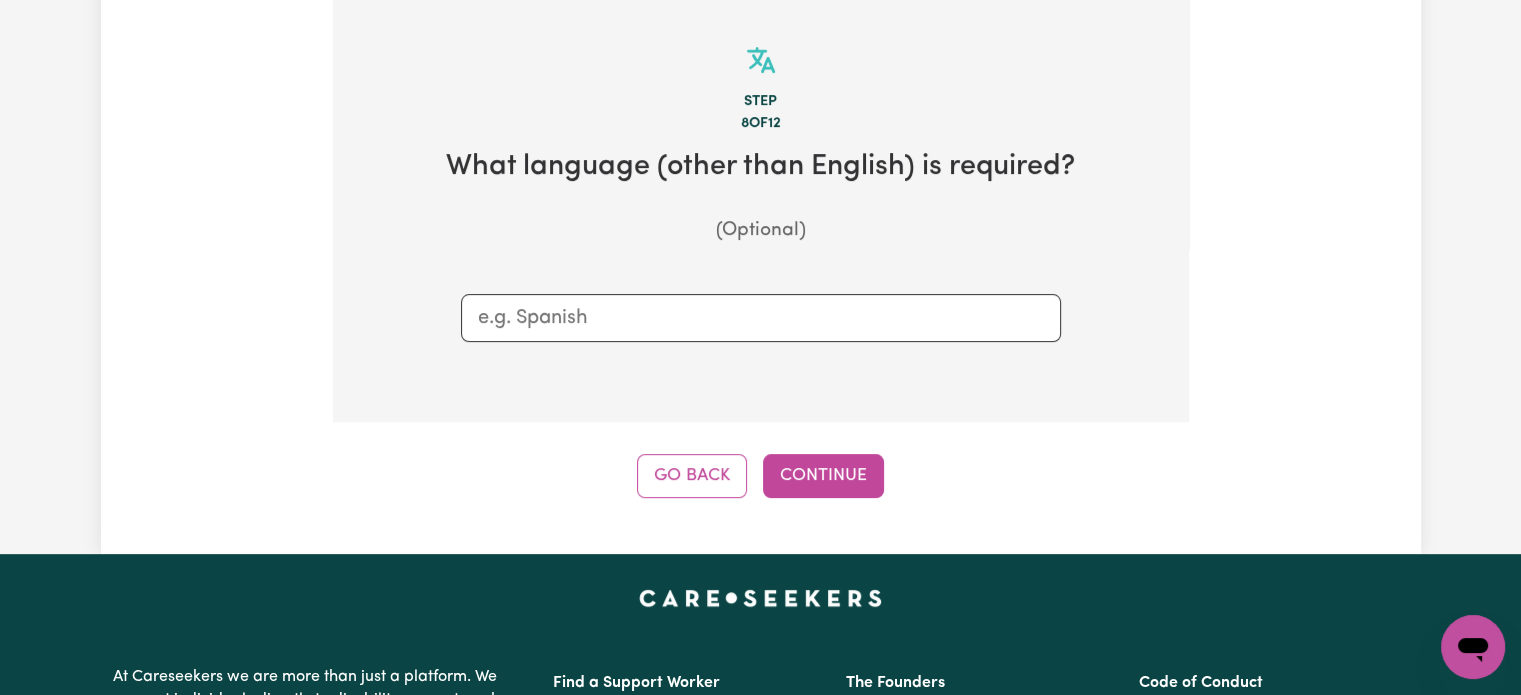 scroll, scrollTop: 629, scrollLeft: 0, axis: vertical 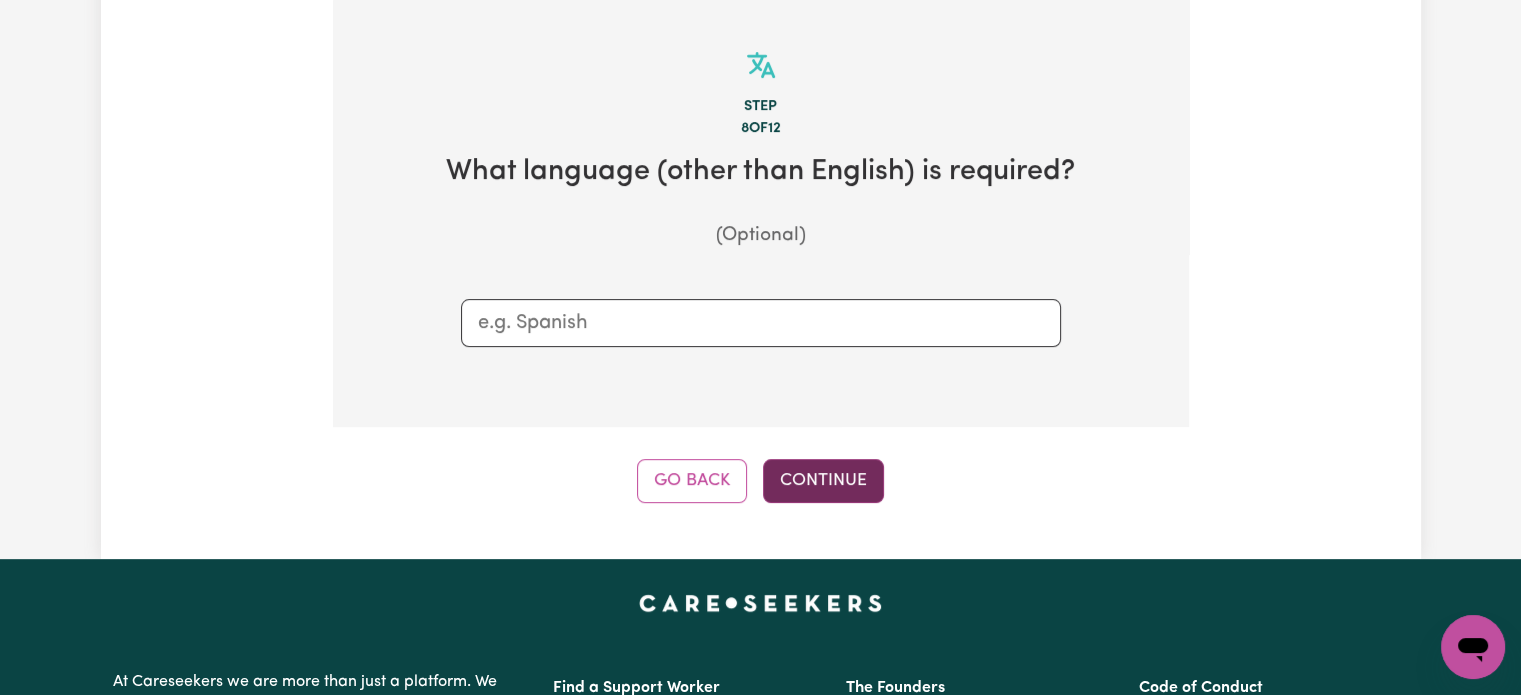 click on "Continue" at bounding box center [823, 481] 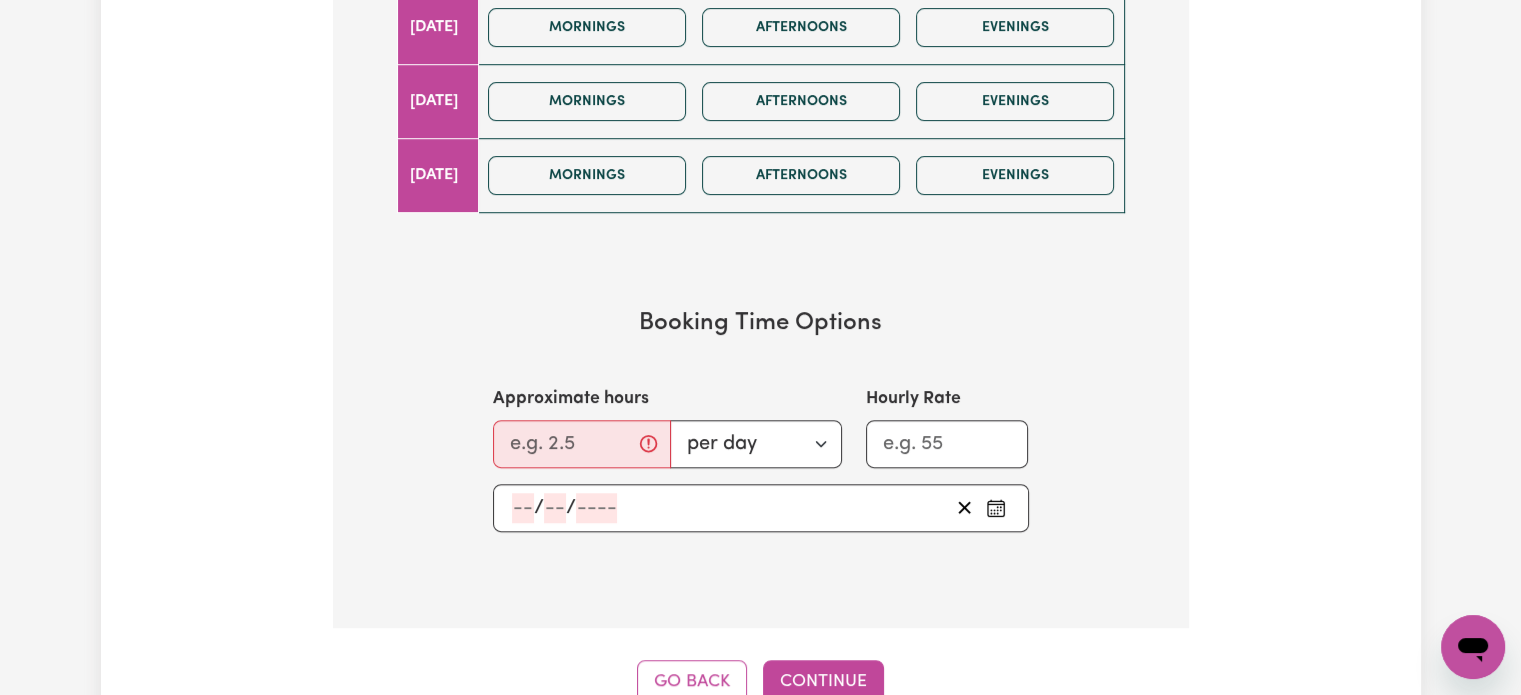 scroll, scrollTop: 1500, scrollLeft: 0, axis: vertical 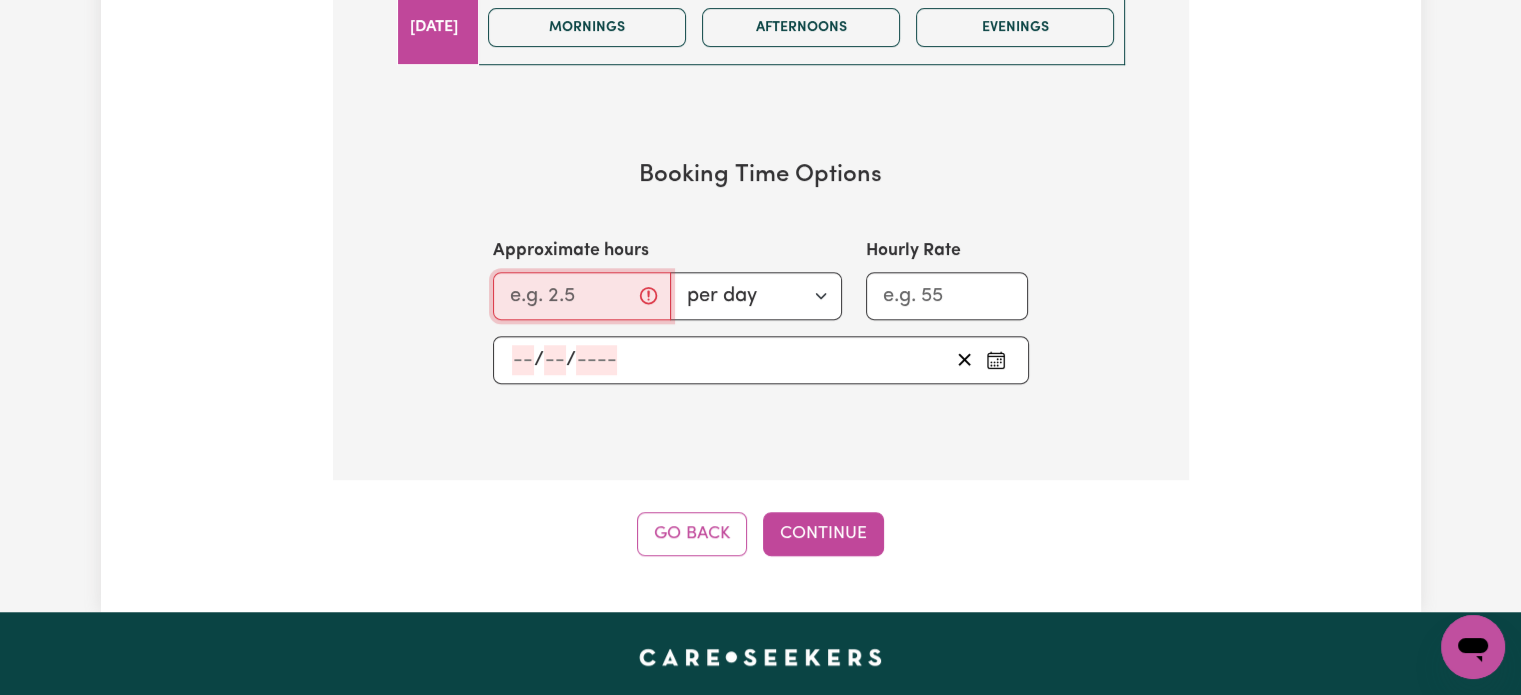 click on "Approximate hours" at bounding box center (582, 296) 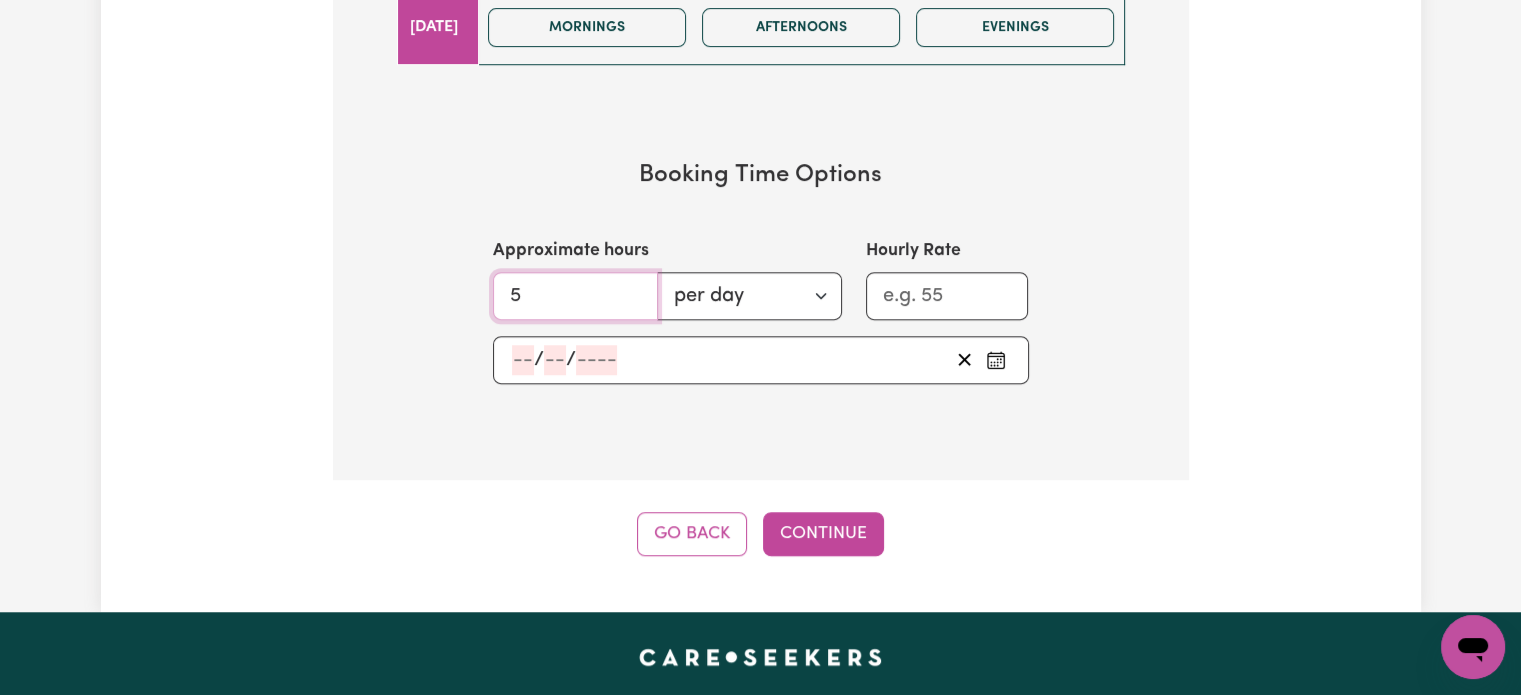 type on "5" 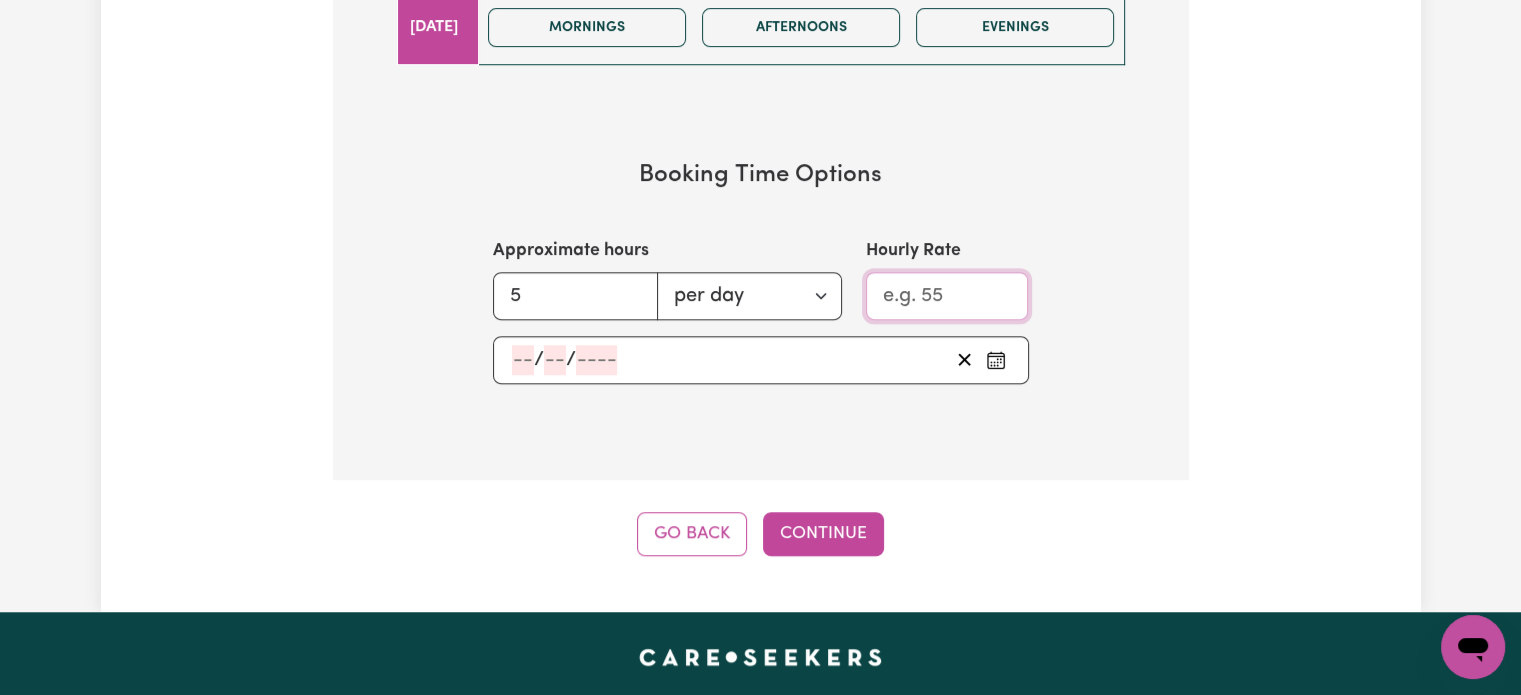 click on "Hourly Rate" at bounding box center (947, 296) 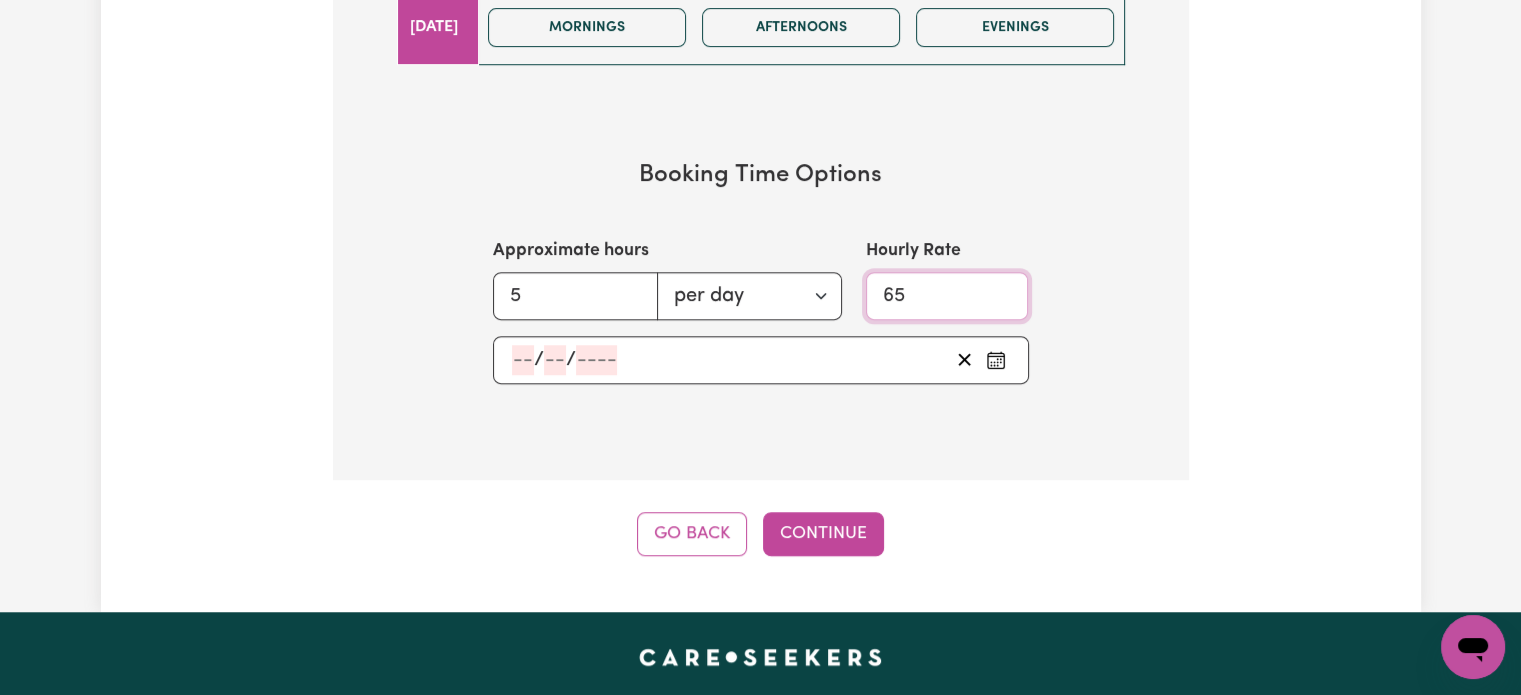 type on "65" 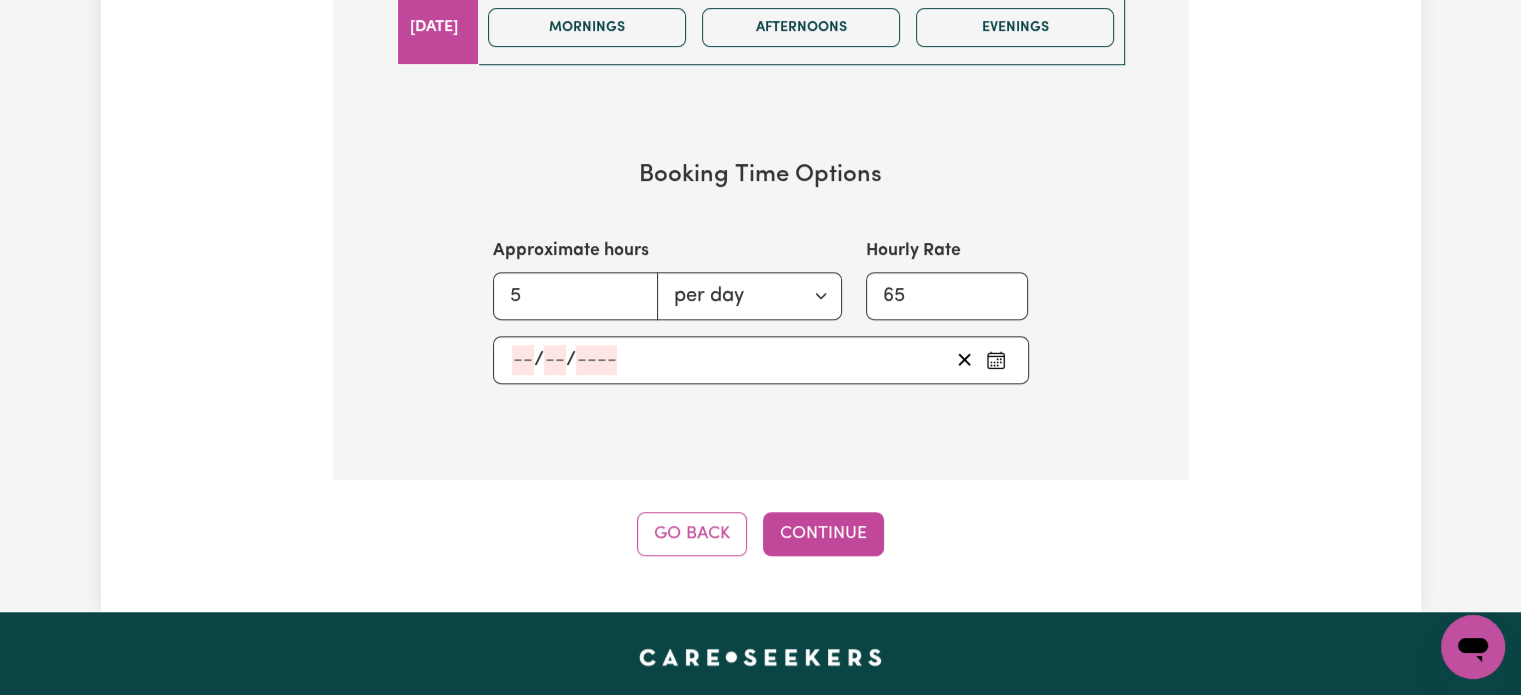 click 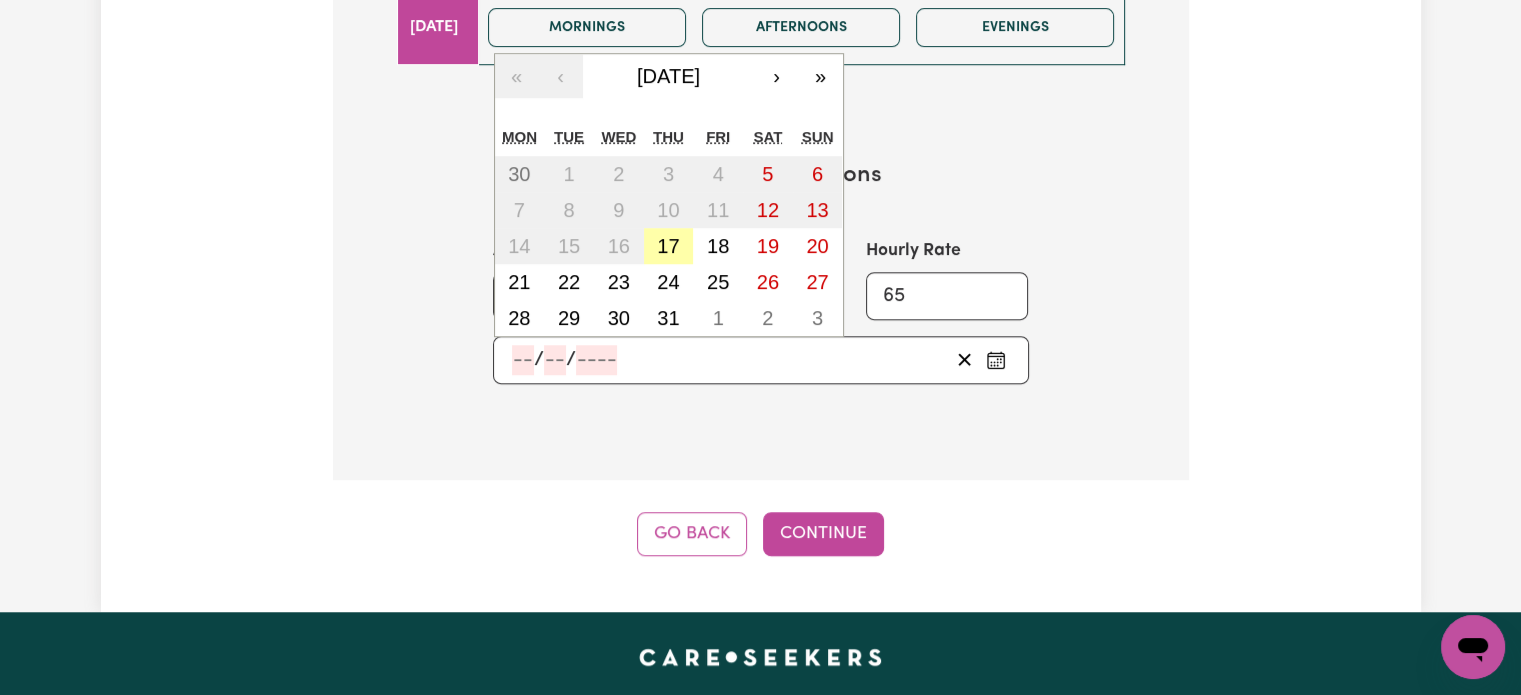 click on "17" at bounding box center (669, 246) 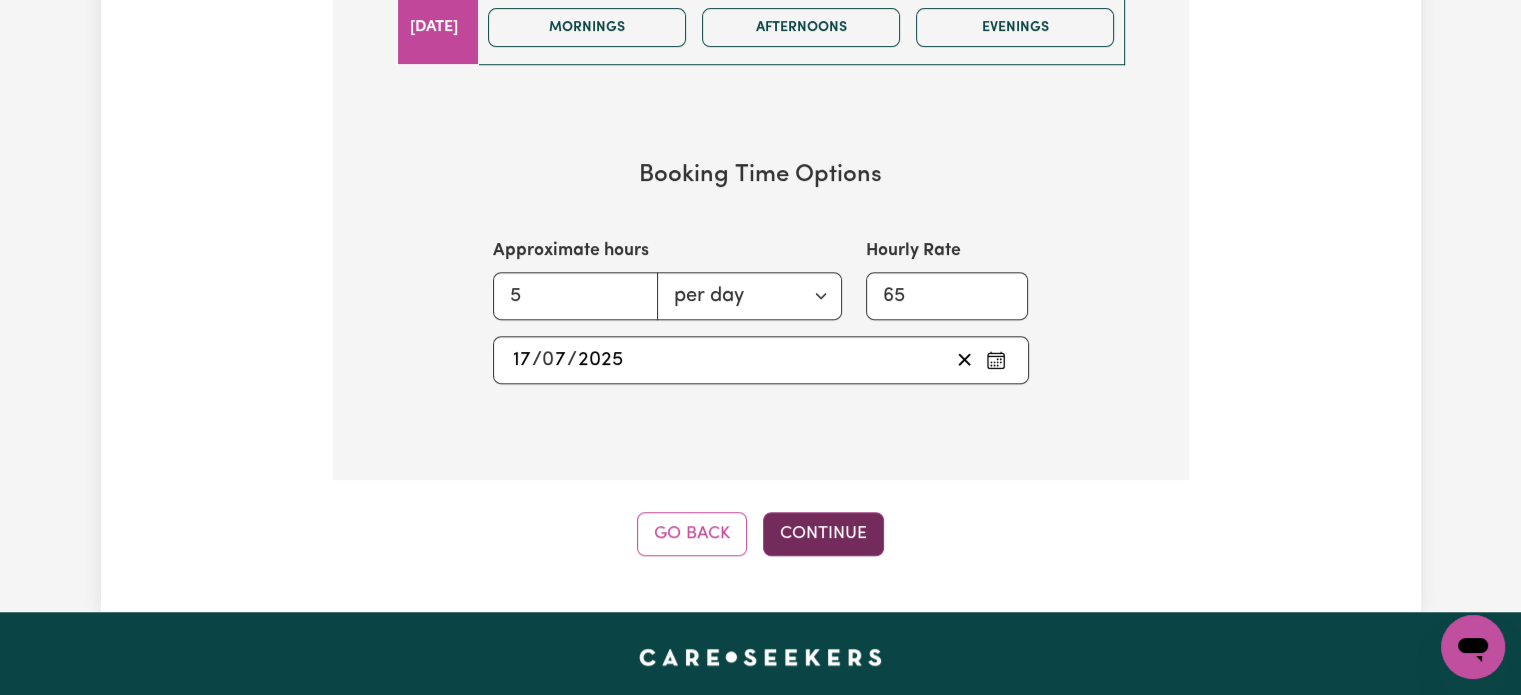 click on "Continue" at bounding box center [823, 534] 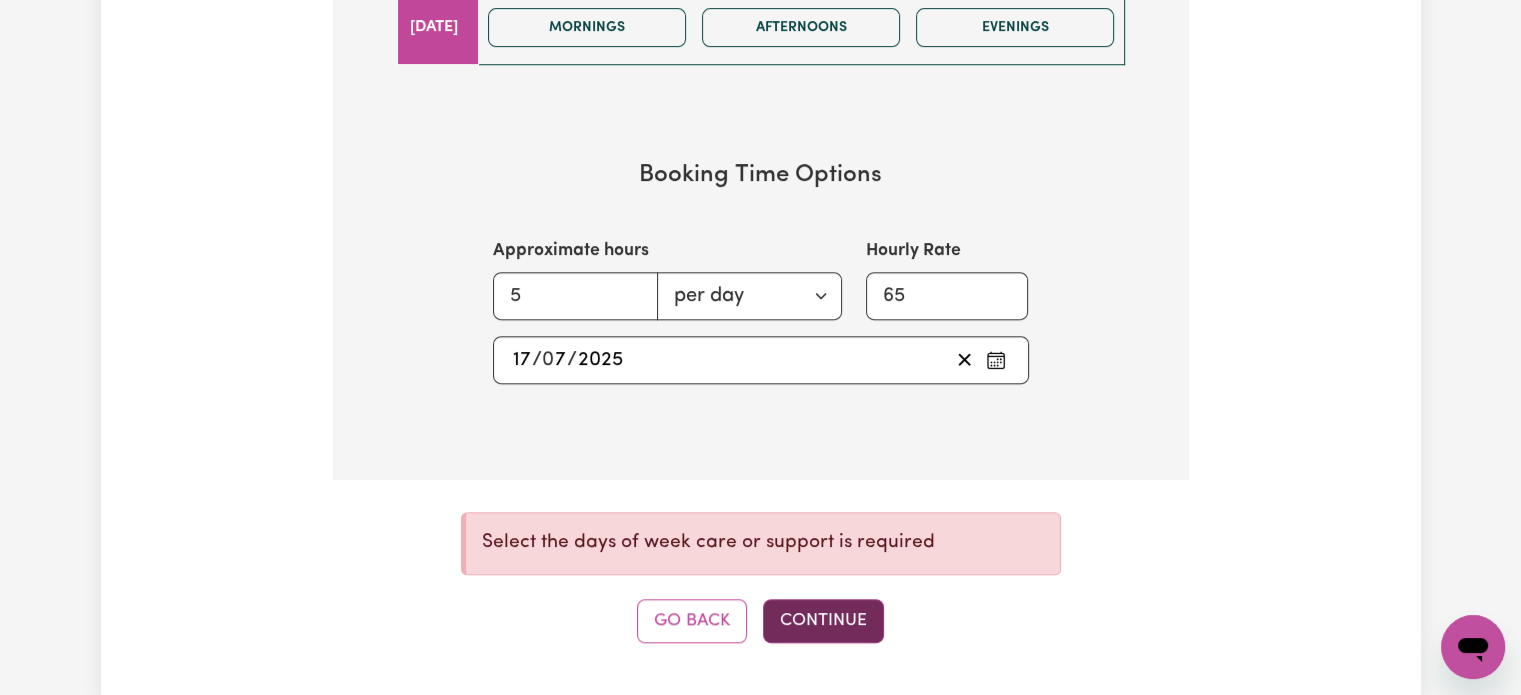 click on "Continue" at bounding box center (823, 621) 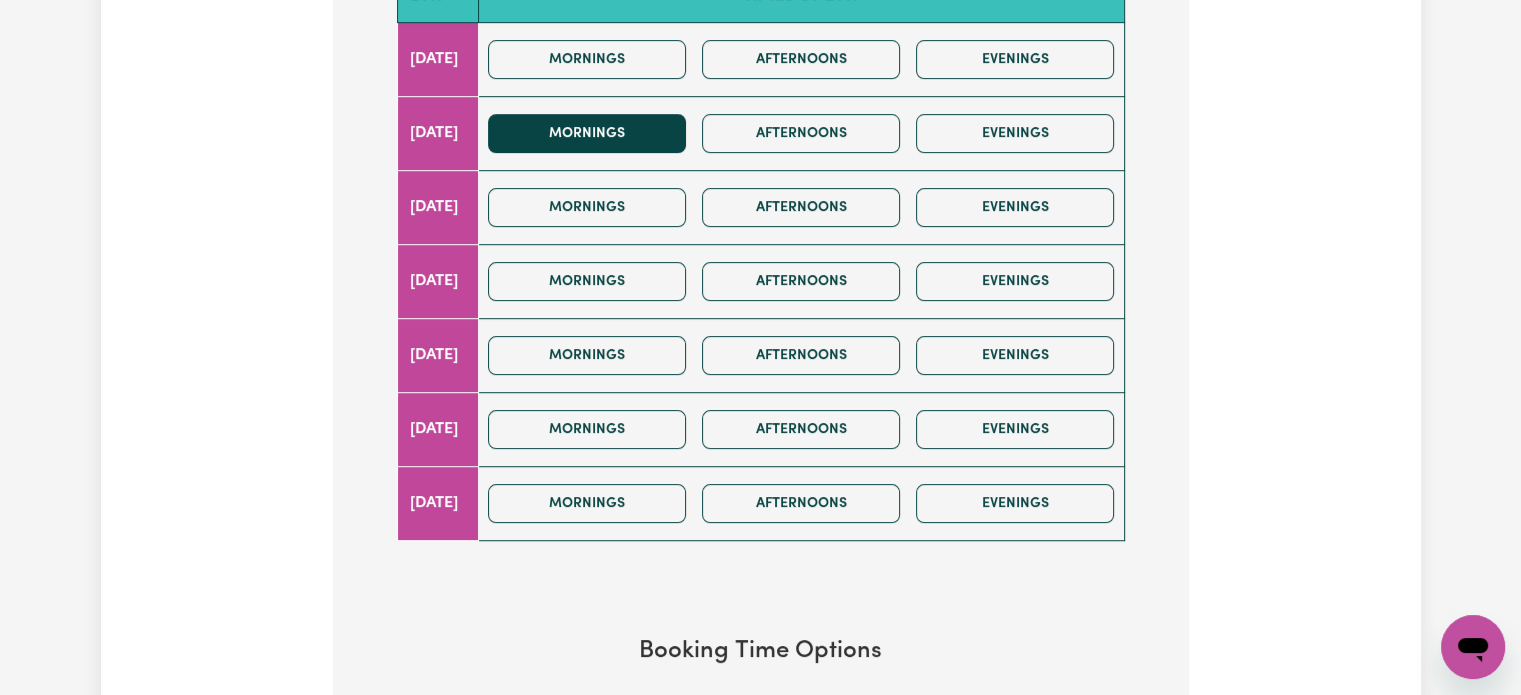 scroll, scrollTop: 900, scrollLeft: 0, axis: vertical 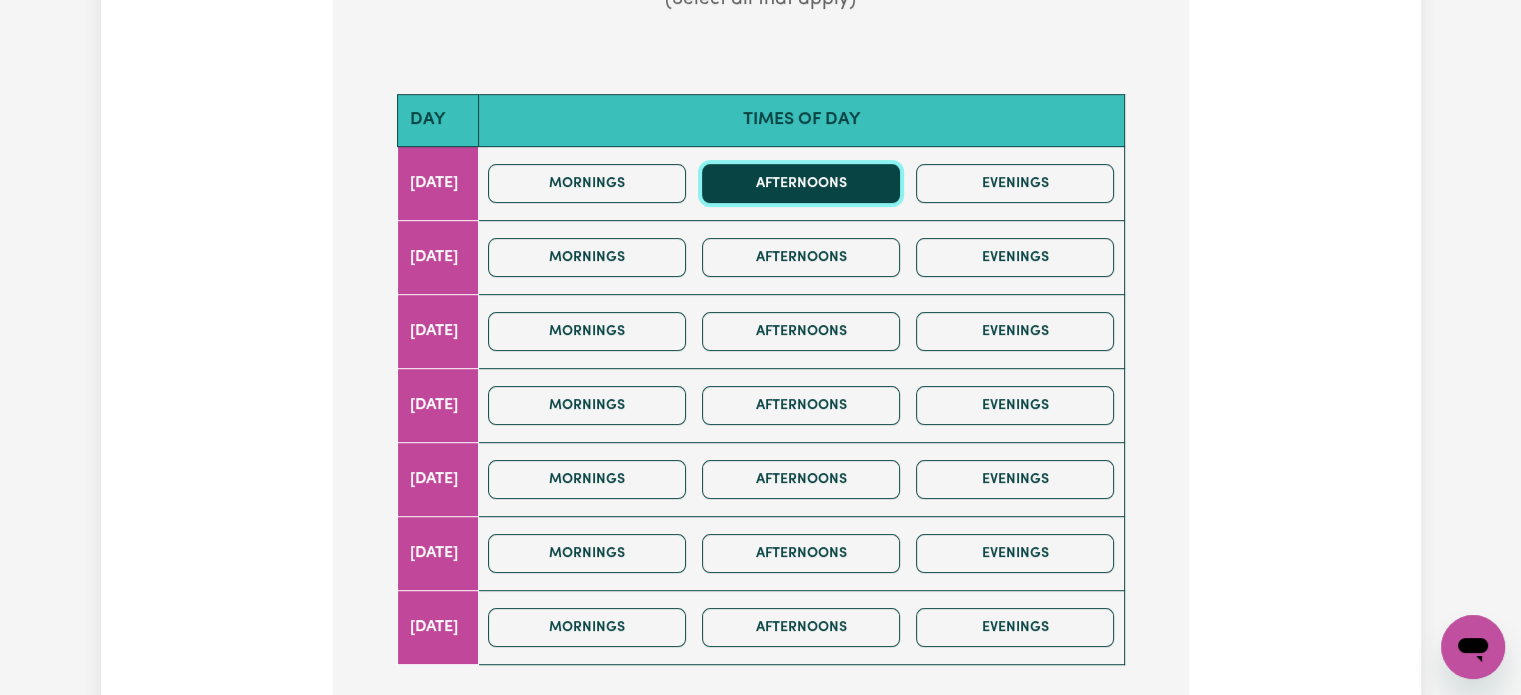 click on "Afternoons" at bounding box center (801, 183) 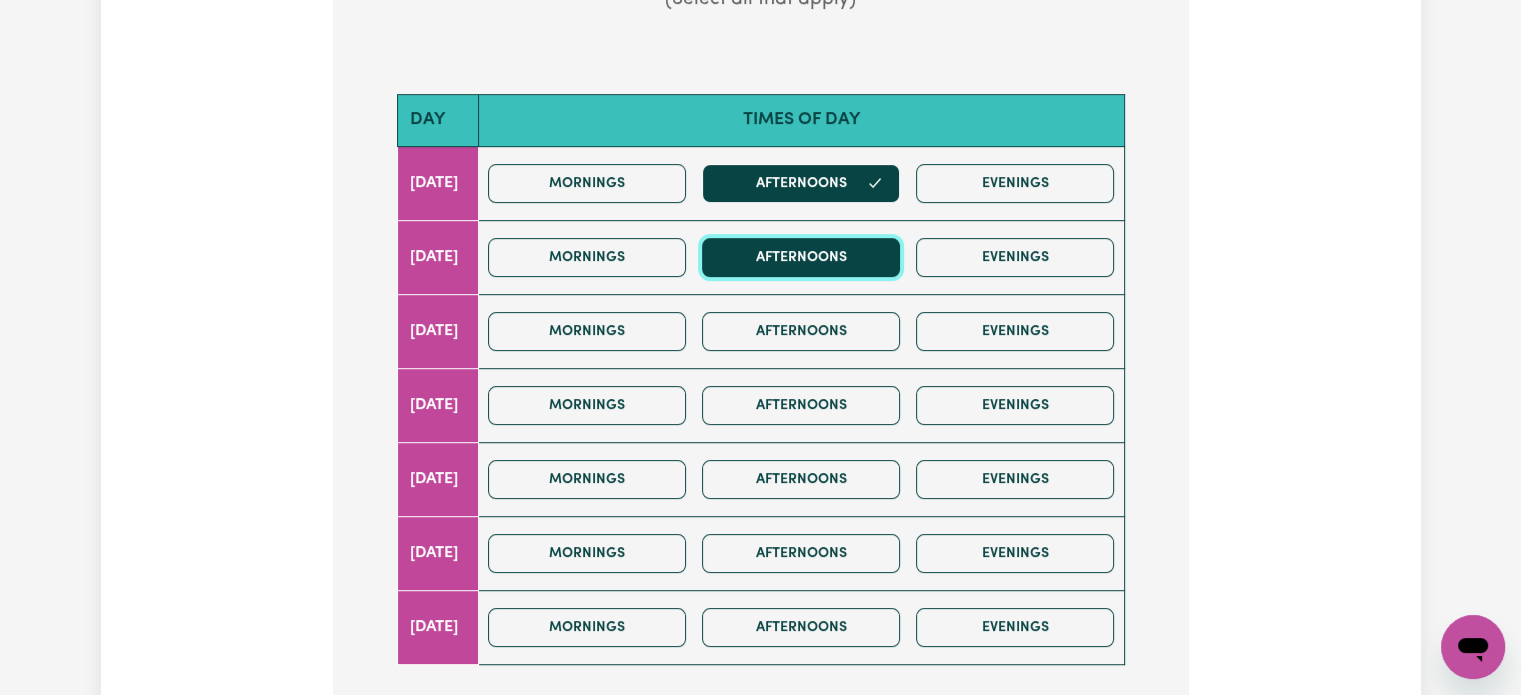 click on "Afternoons" at bounding box center (801, 257) 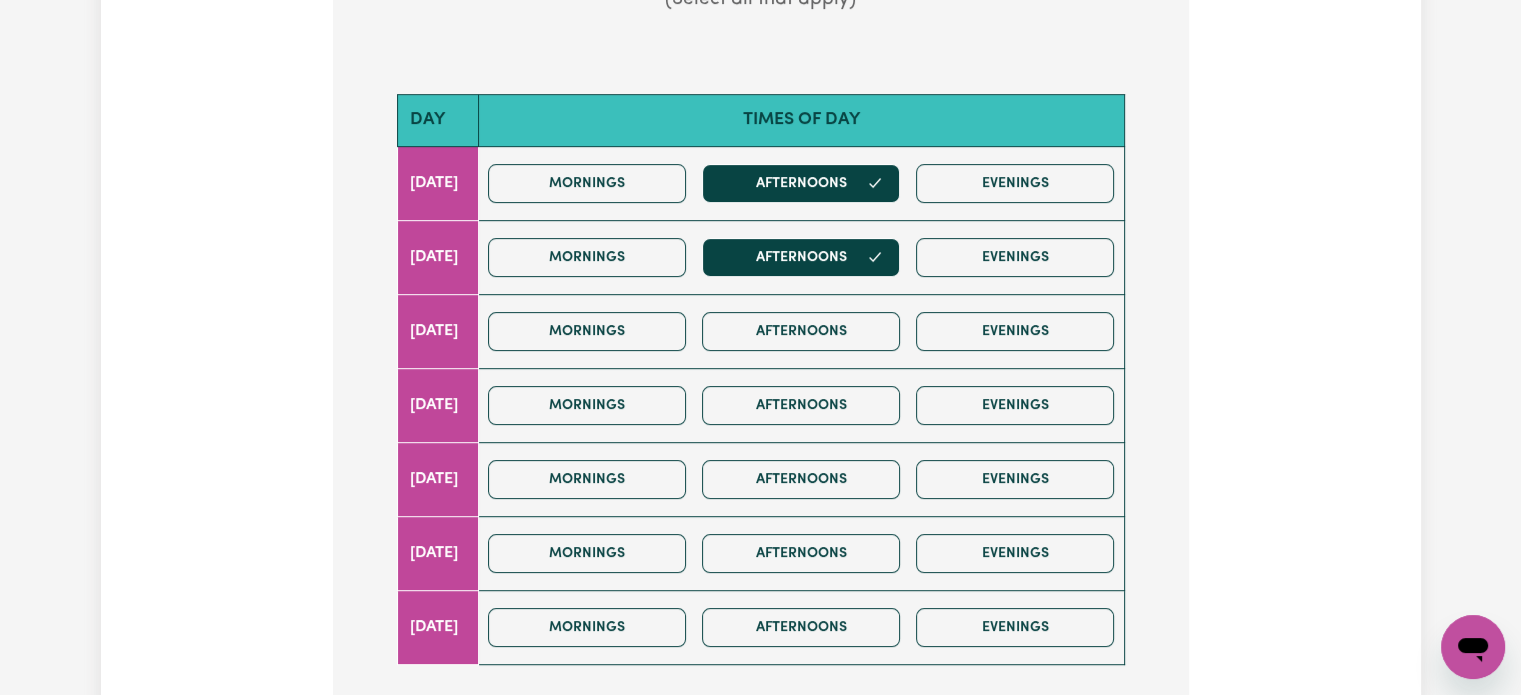 click on "Mornings Afternoons Evenings" at bounding box center [801, 331] 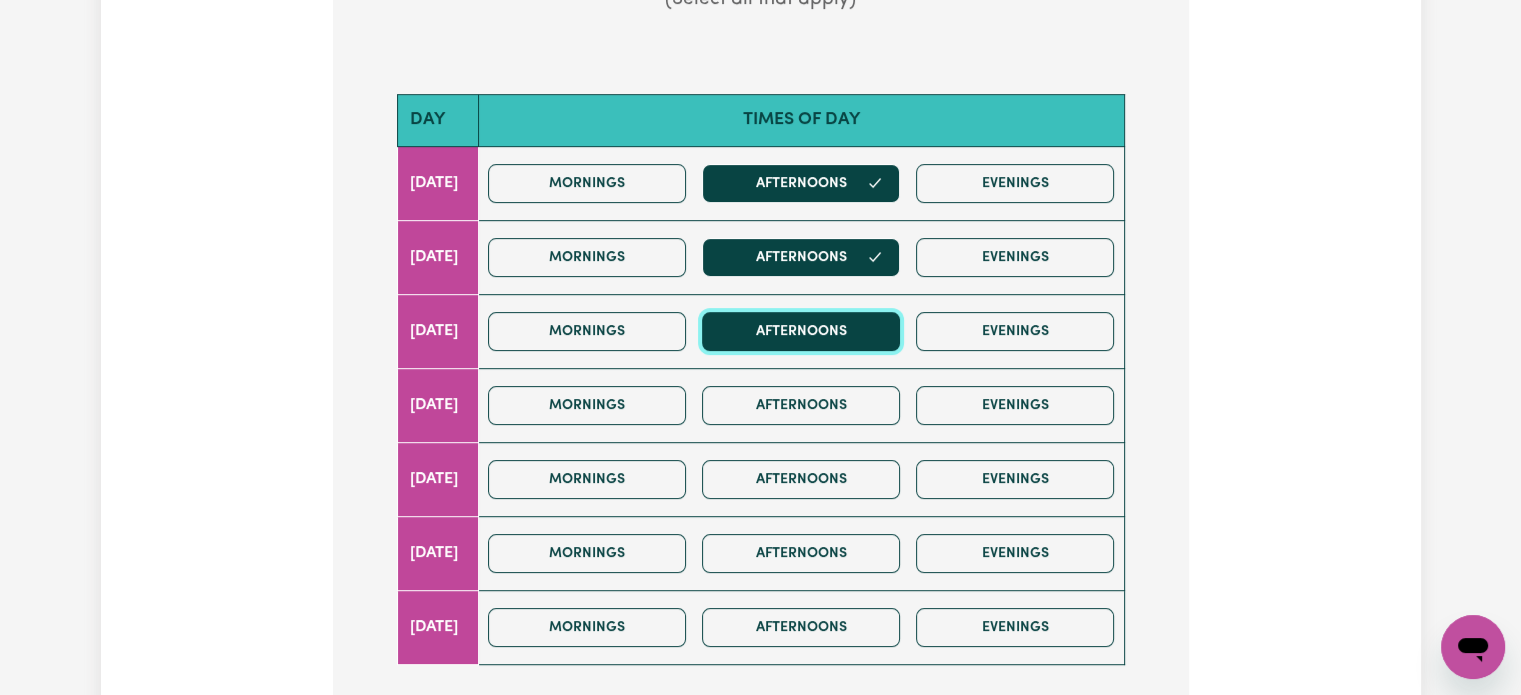 click on "Afternoons" at bounding box center (801, 331) 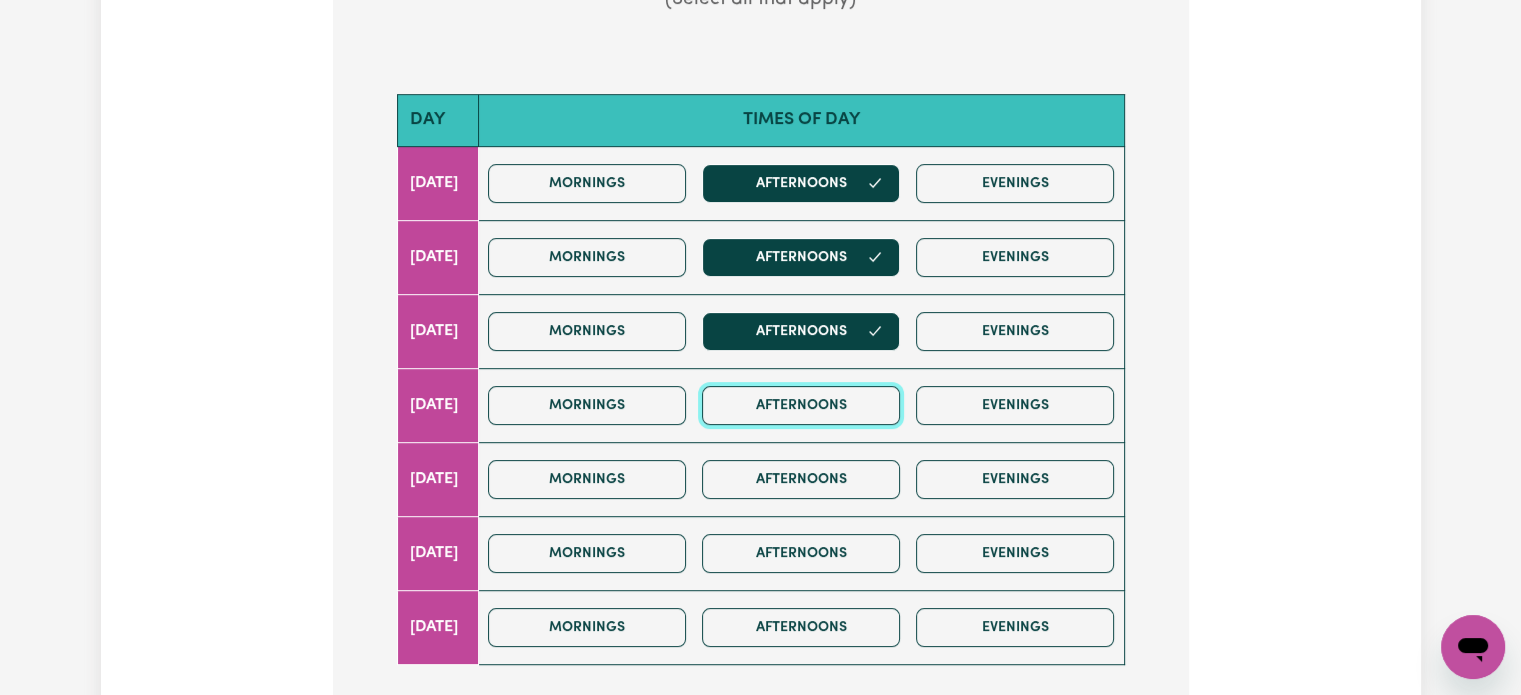 click on "Mornings Afternoons Evenings" at bounding box center (801, 405) 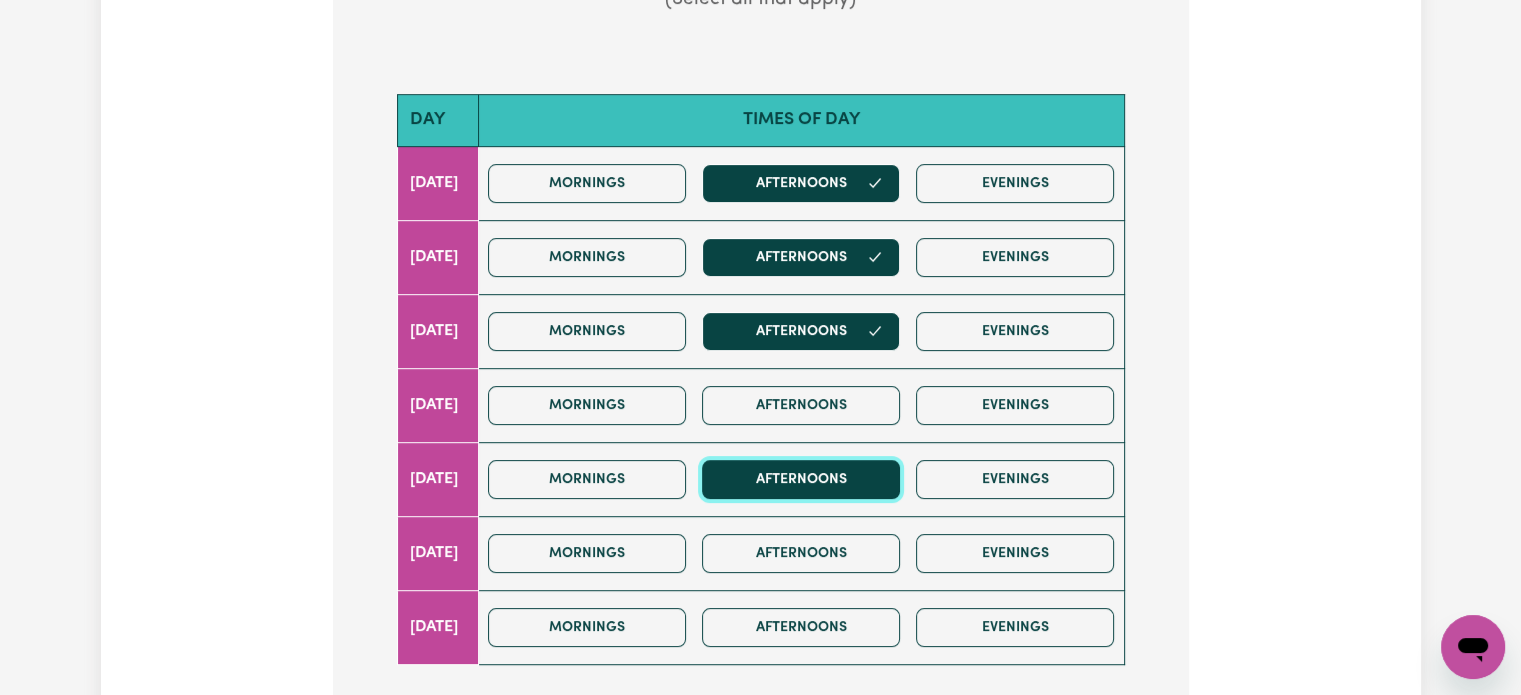 click on "Afternoons" at bounding box center [801, 479] 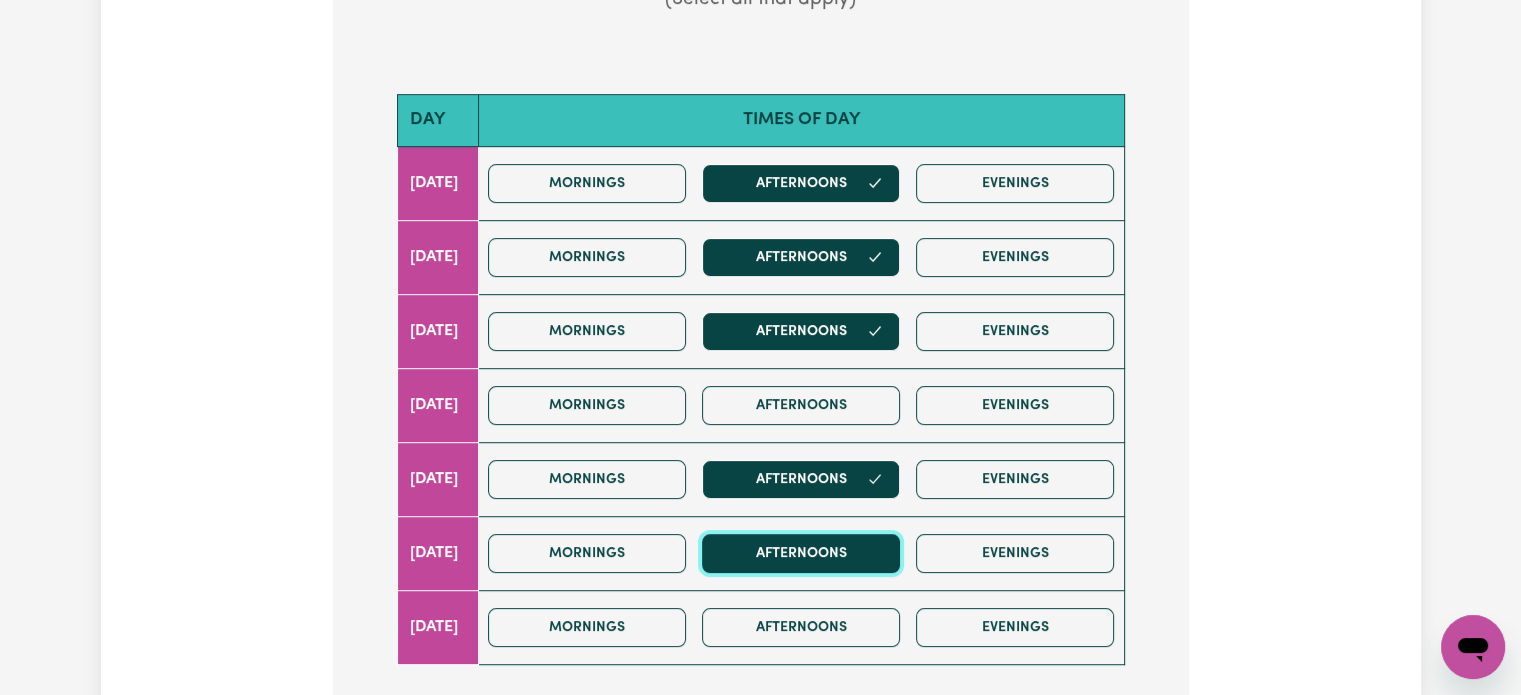 click on "Afternoons" at bounding box center (801, 553) 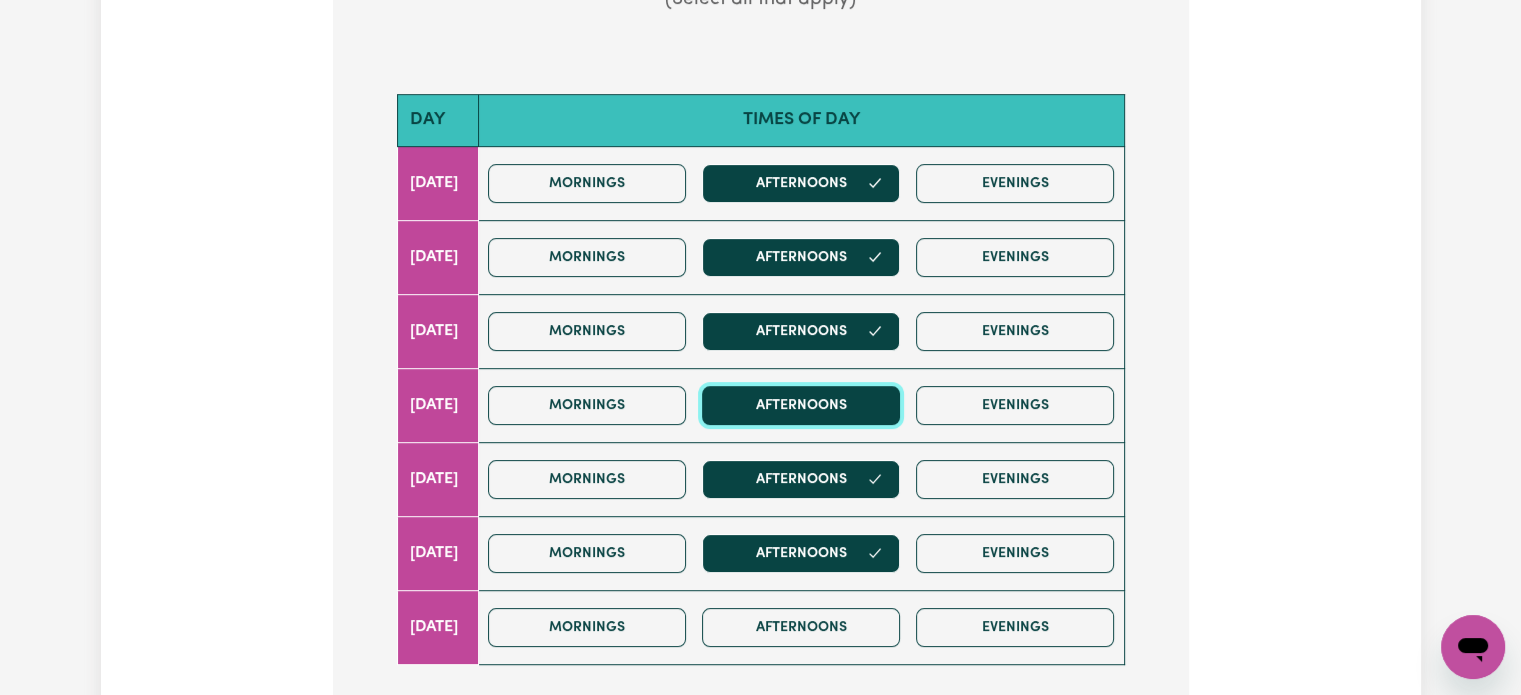 click on "Afternoons" at bounding box center [801, 405] 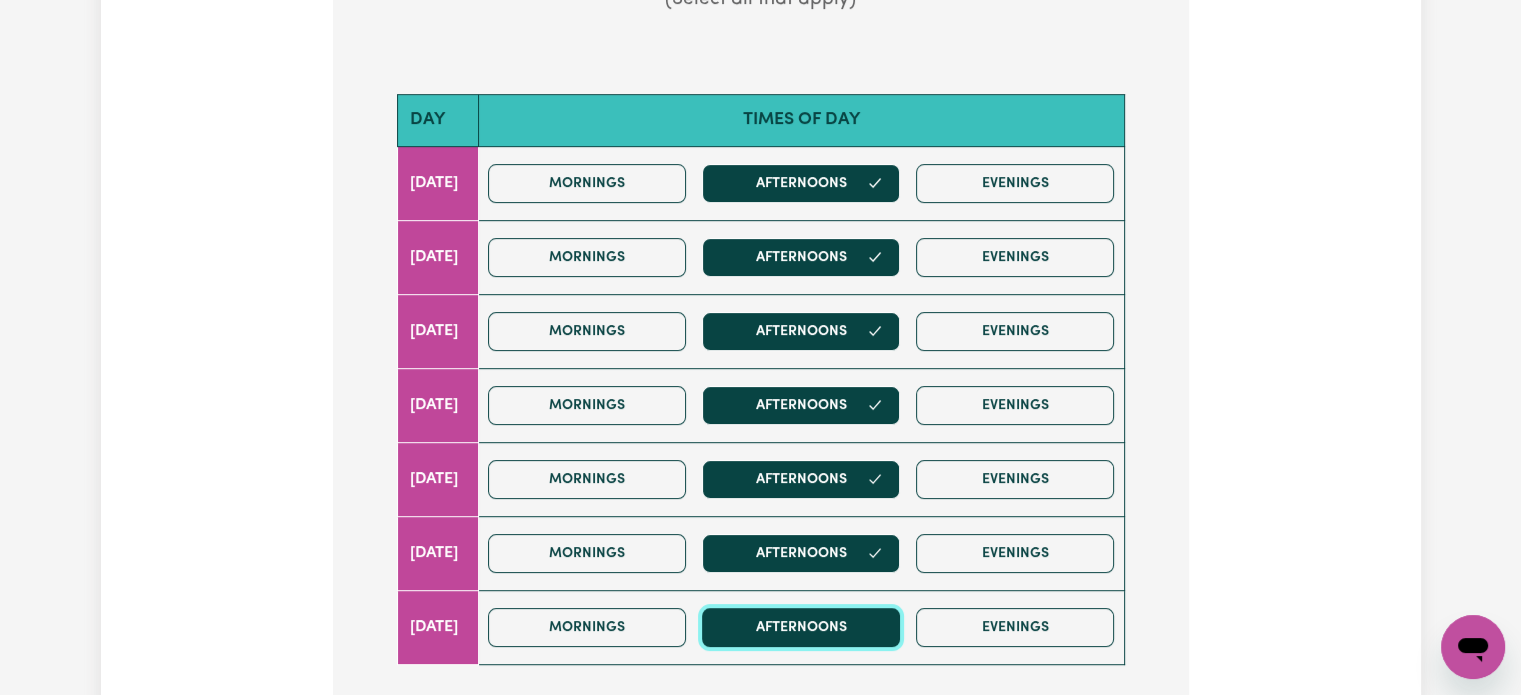 click on "Afternoons" at bounding box center [801, 627] 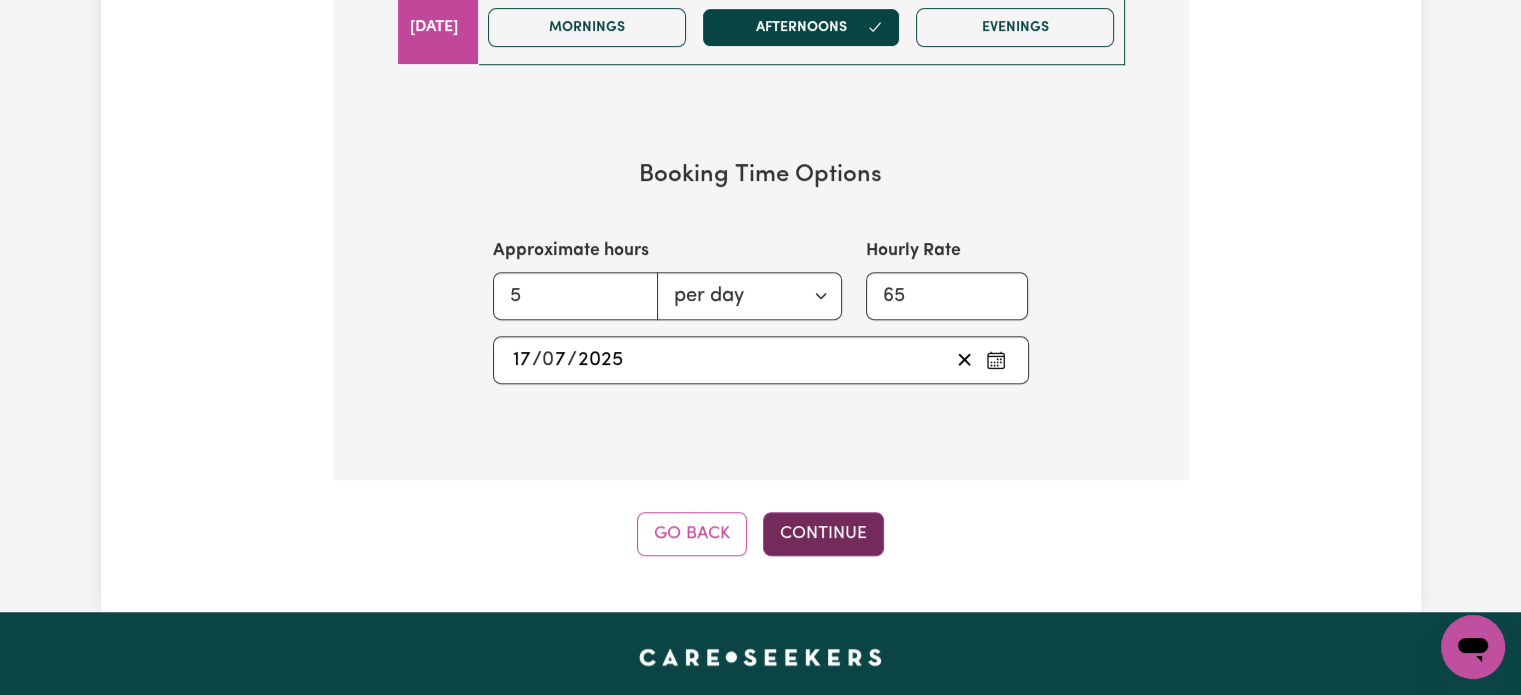 click on "Continue" at bounding box center [823, 534] 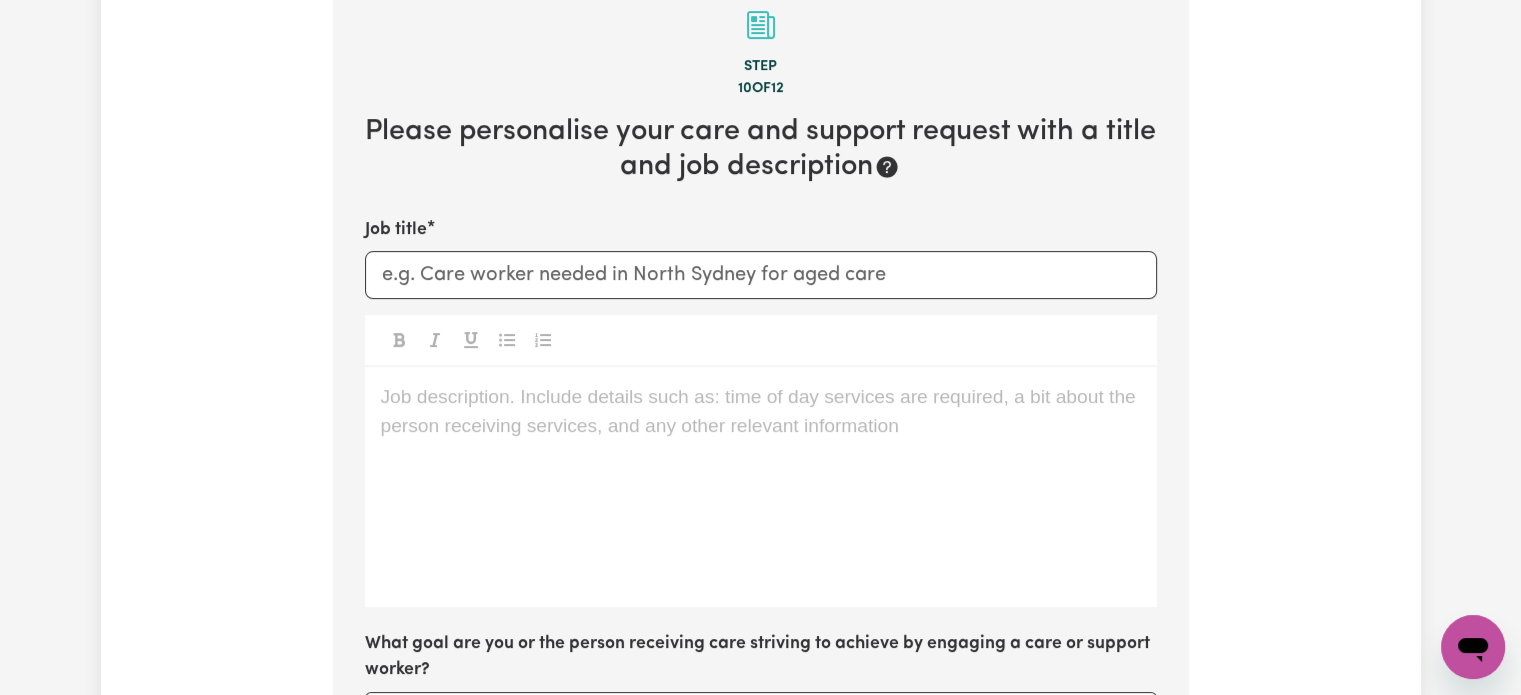 scroll, scrollTop: 629, scrollLeft: 0, axis: vertical 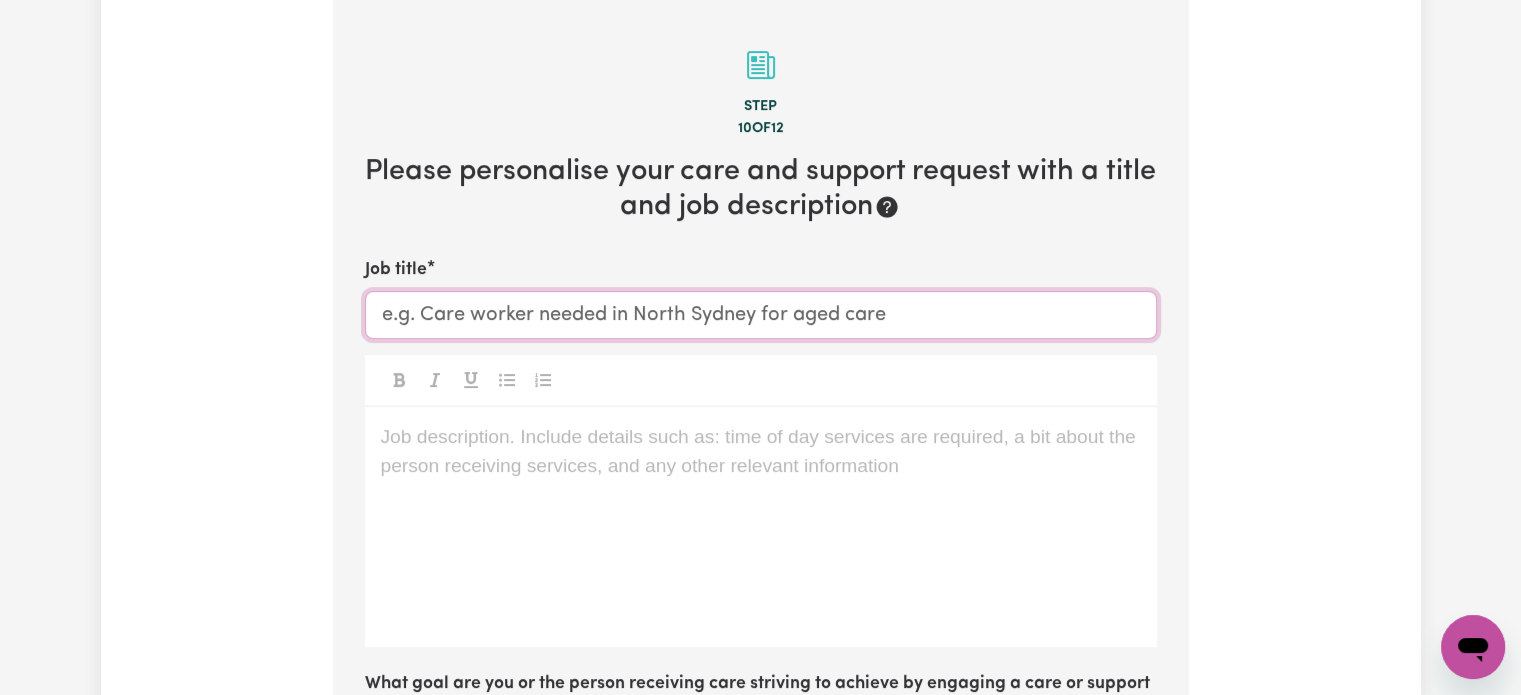 click on "Job title" at bounding box center [761, 315] 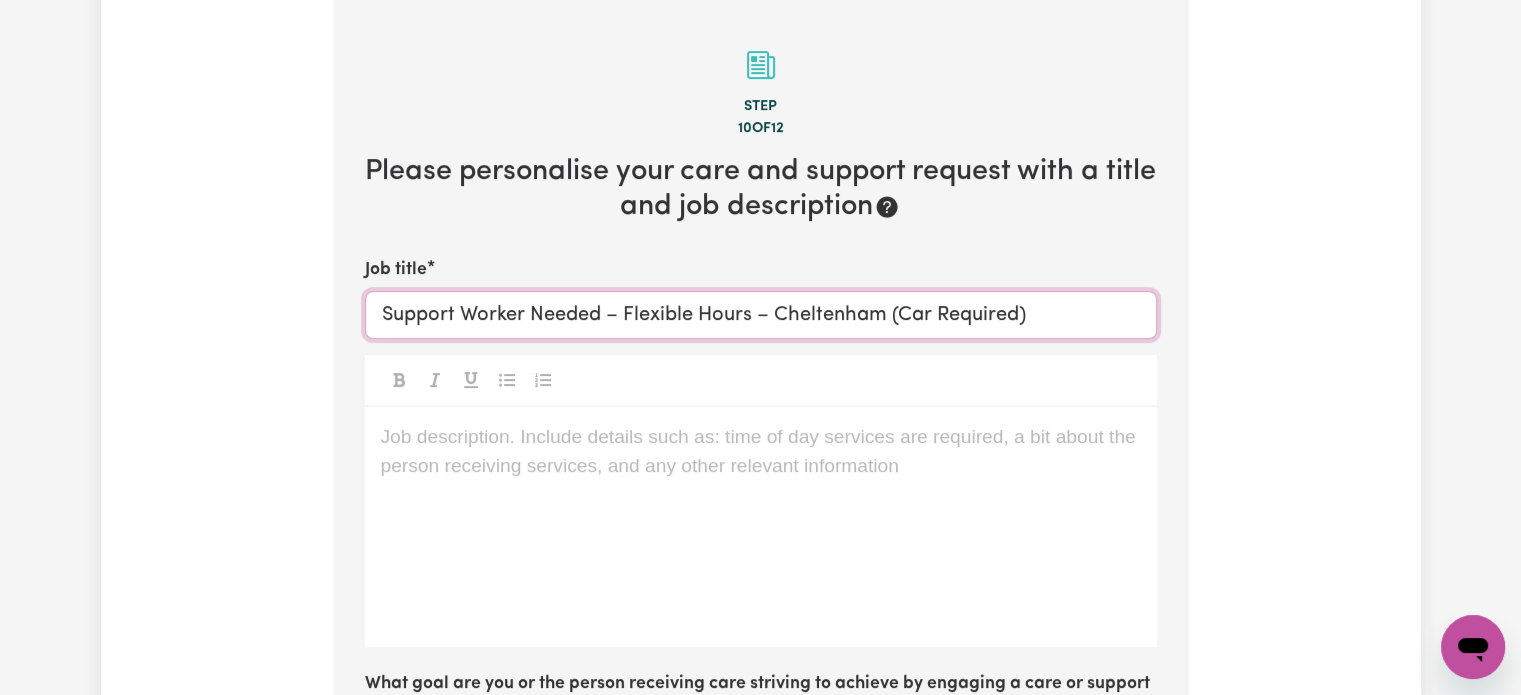 type on "Support Worker Needed – Flexible Hours – Cheltenham (Car Required)" 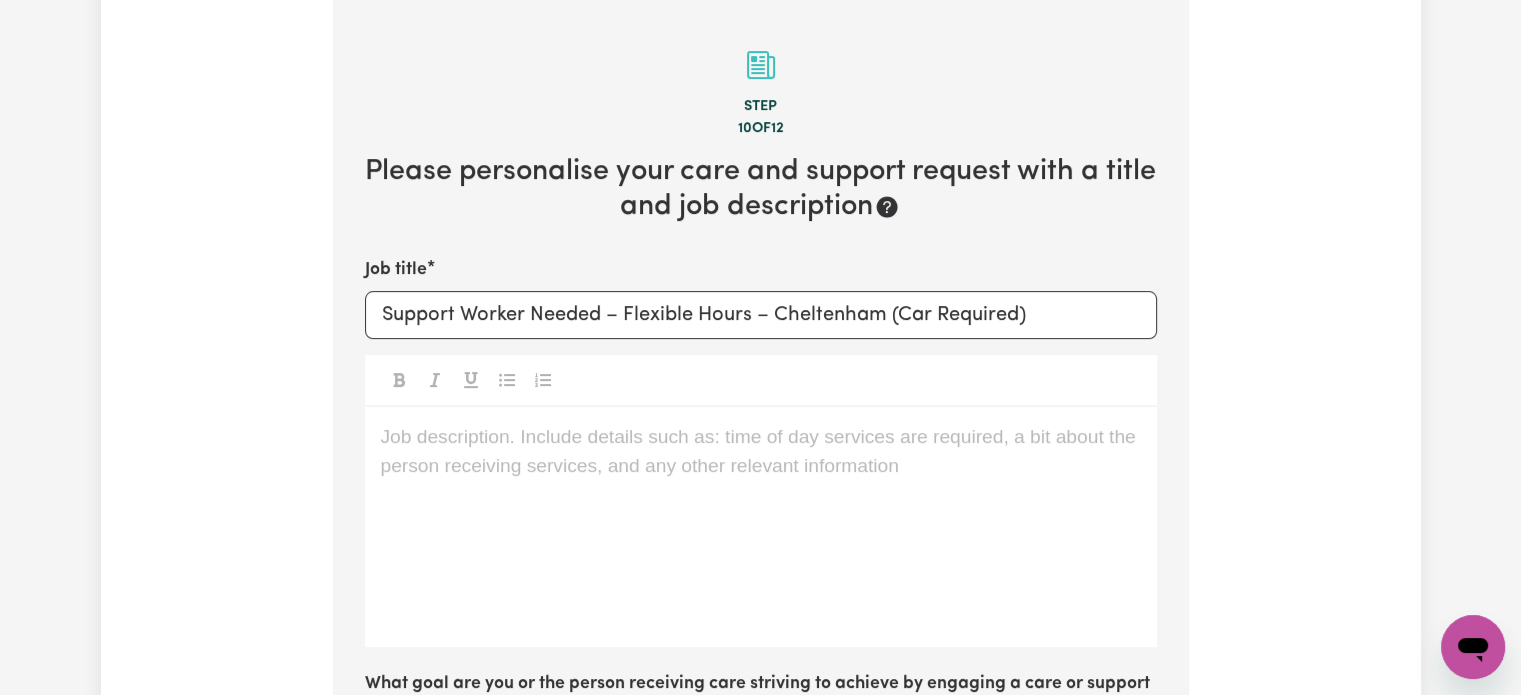 click on "Job description. Include details such as: time of day services are required, a bit about the person receiving services, and any other relevant information ﻿" at bounding box center (761, 527) 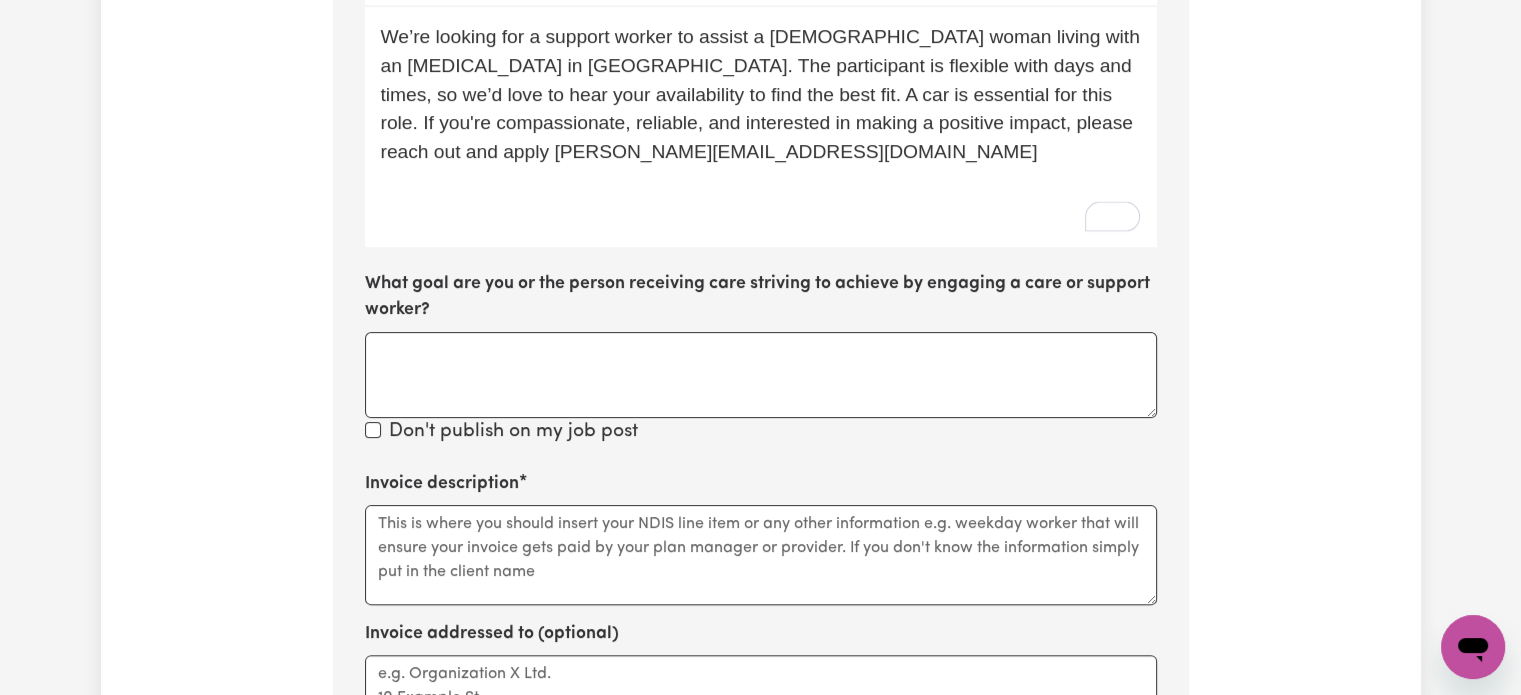 scroll, scrollTop: 1329, scrollLeft: 0, axis: vertical 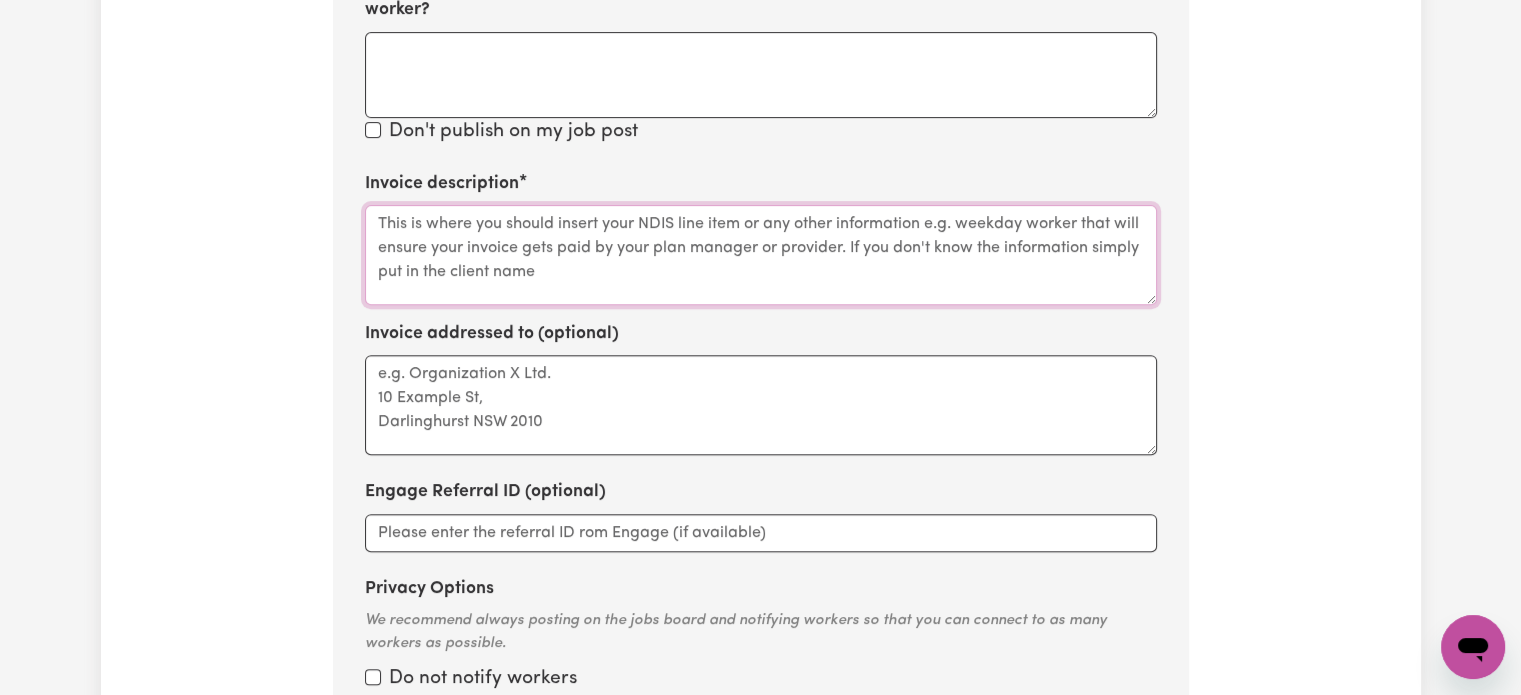 click on "Invoice description" at bounding box center [761, 255] 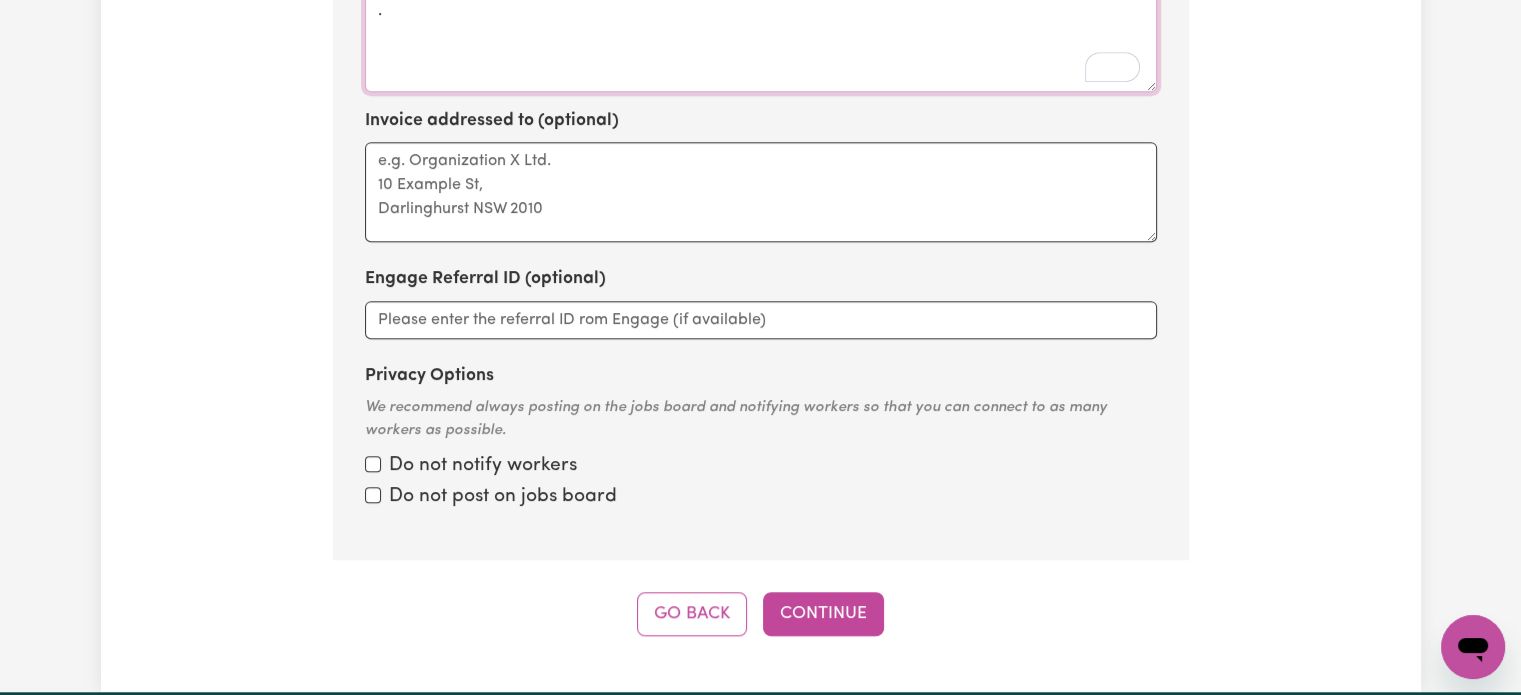 scroll, scrollTop: 1629, scrollLeft: 0, axis: vertical 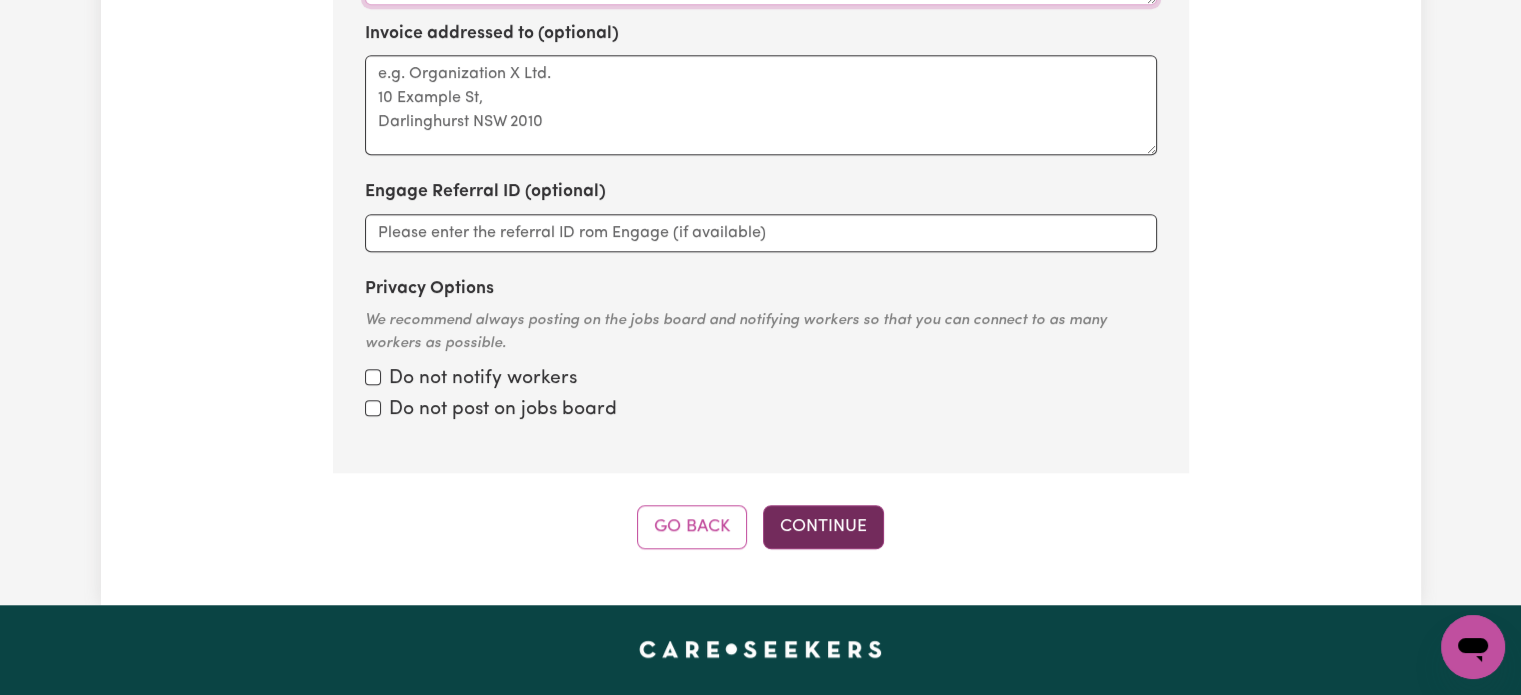 type on "." 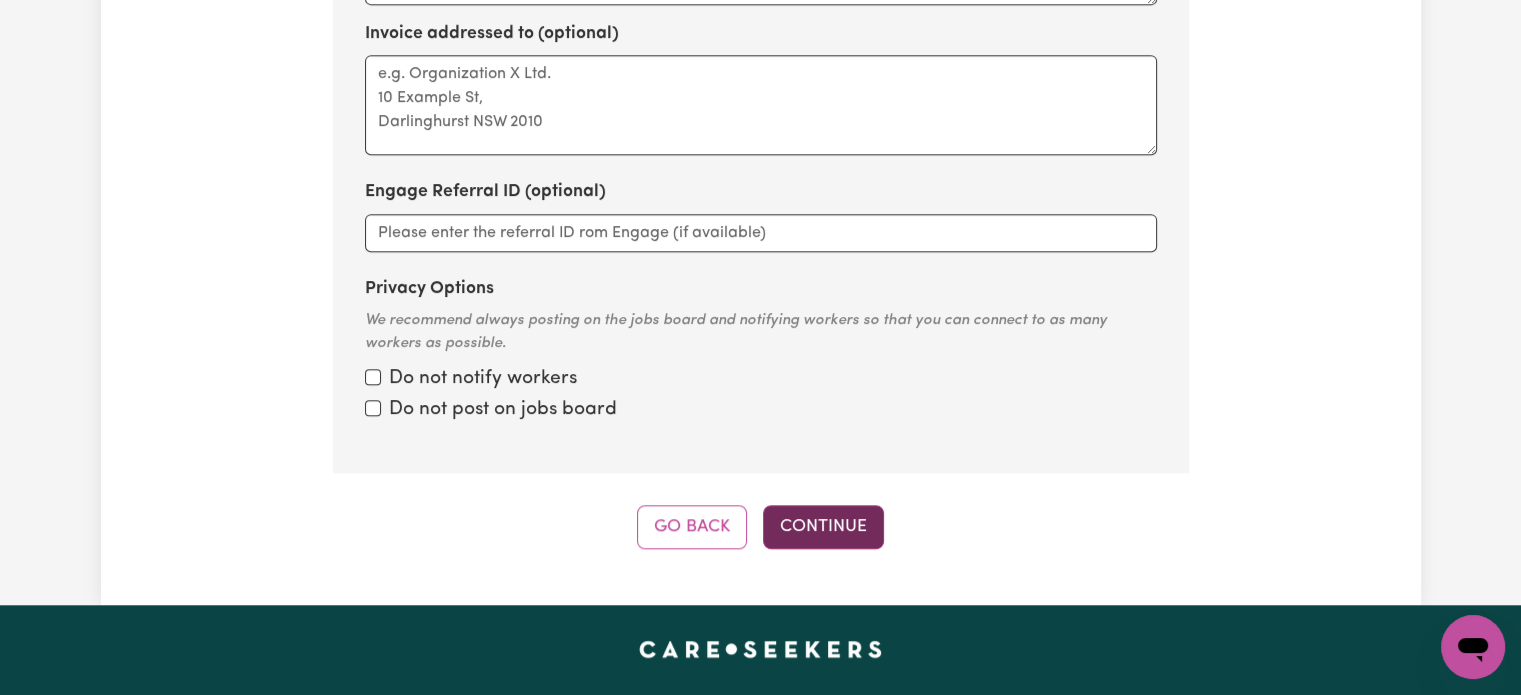 click on "Continue" at bounding box center [823, 527] 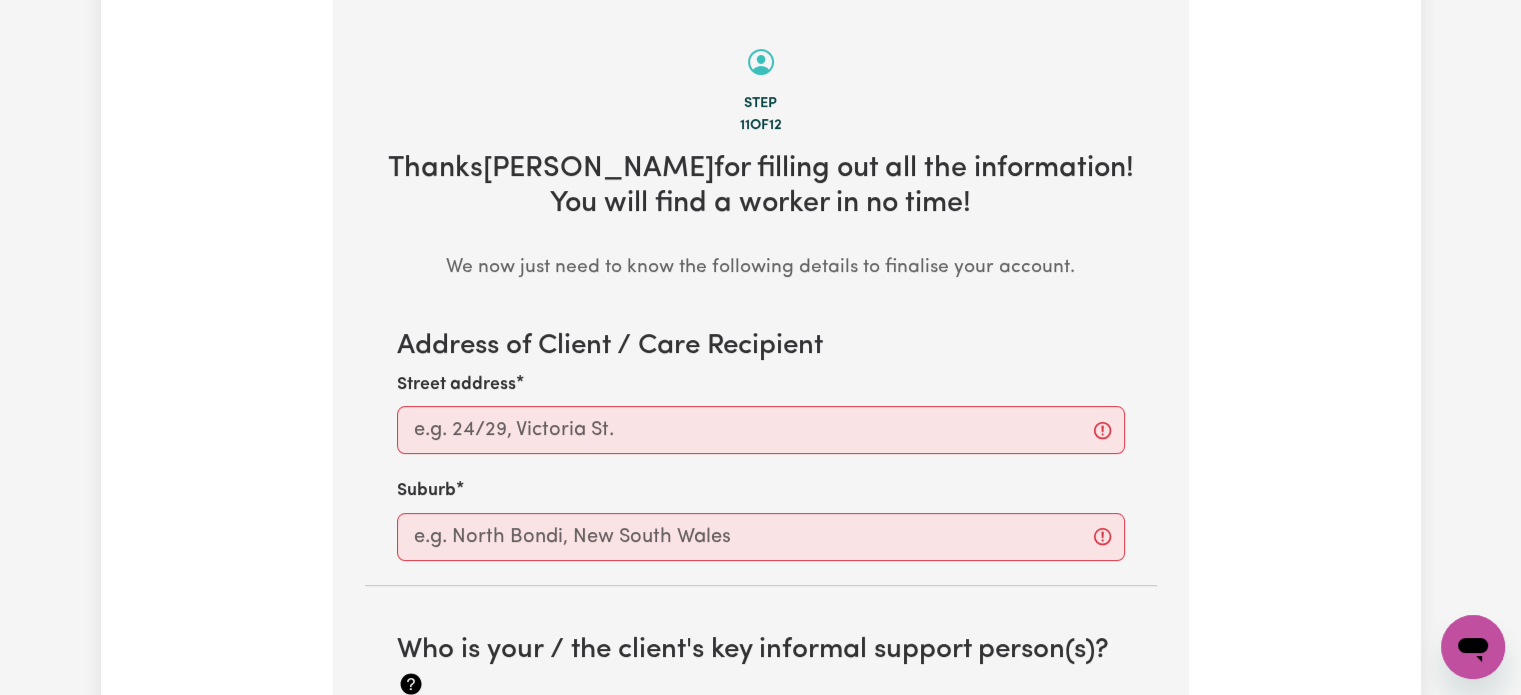 scroll, scrollTop: 629, scrollLeft: 0, axis: vertical 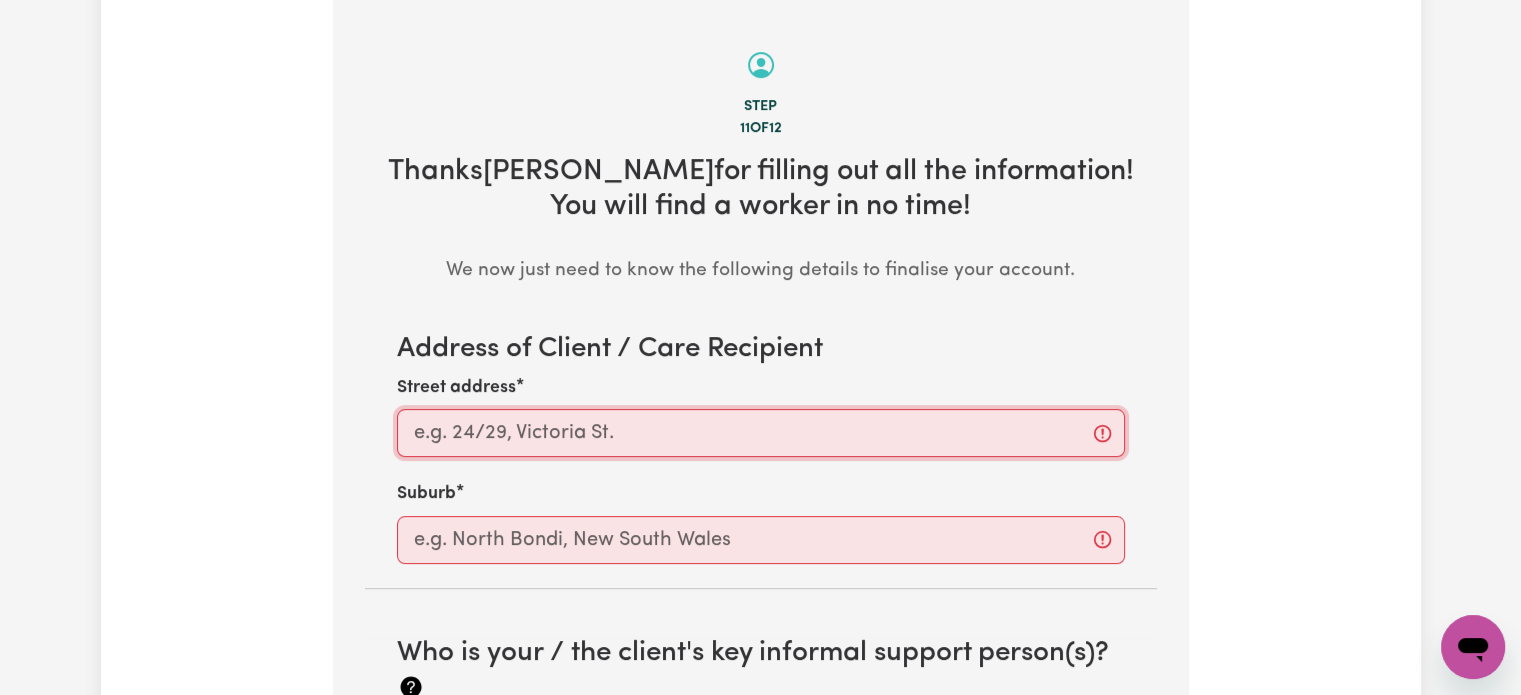 click on "Street address" at bounding box center [761, 433] 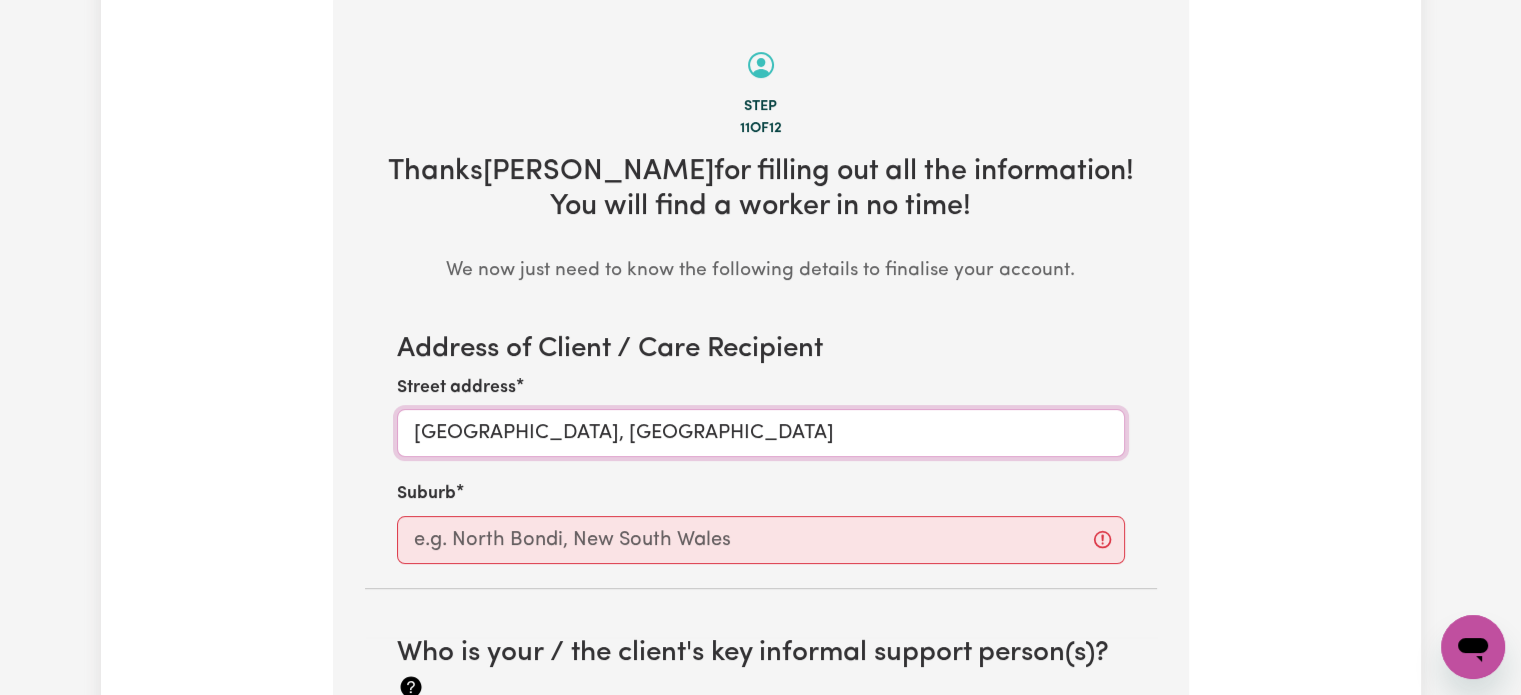 type on "[GEOGRAPHIC_DATA], [GEOGRAPHIC_DATA]" 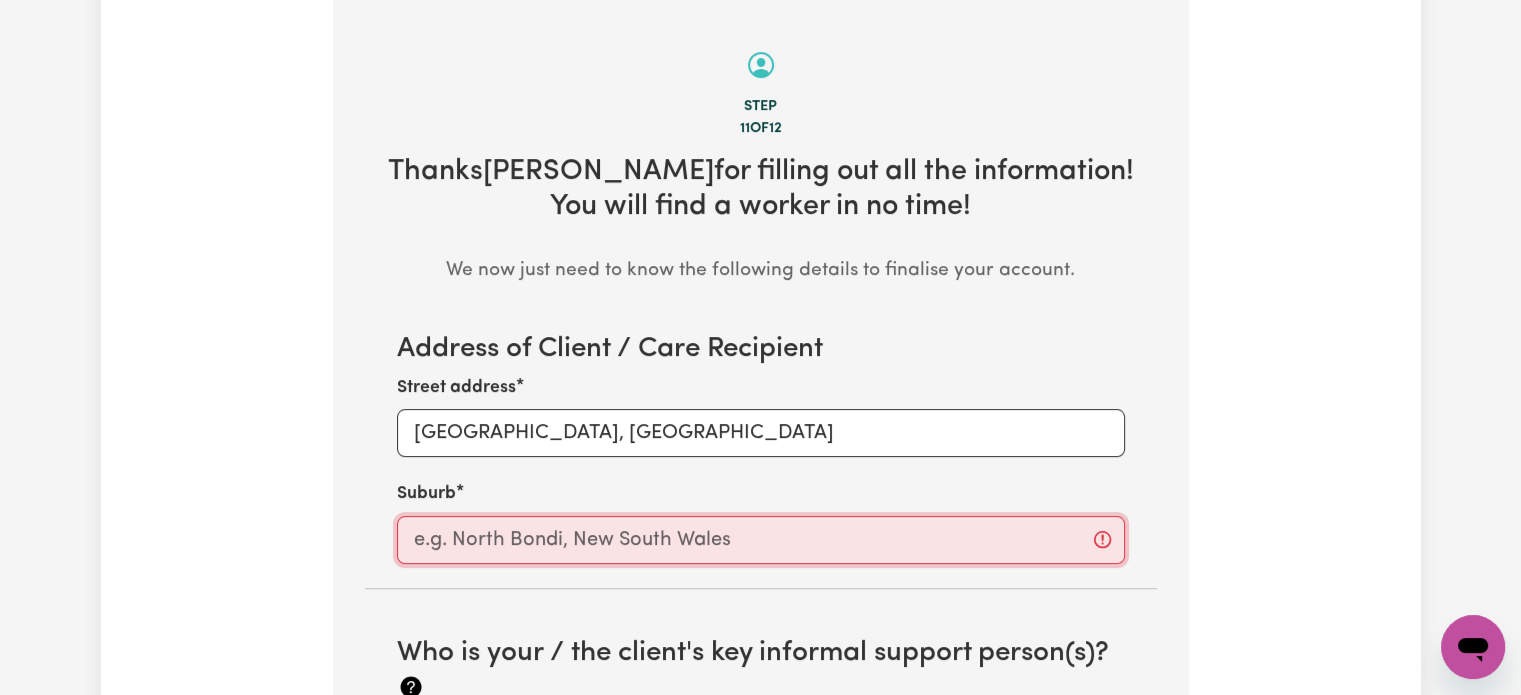click at bounding box center (761, 540) 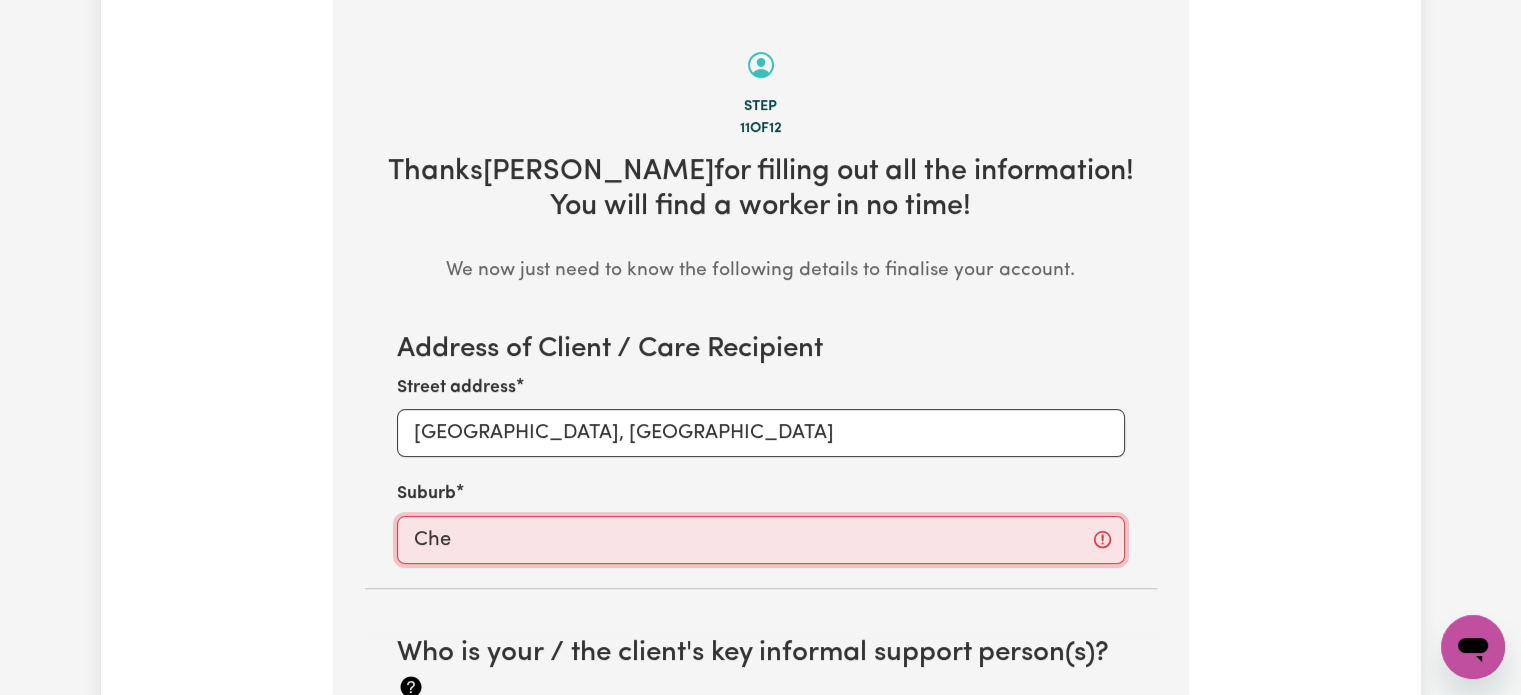 type on "Chel" 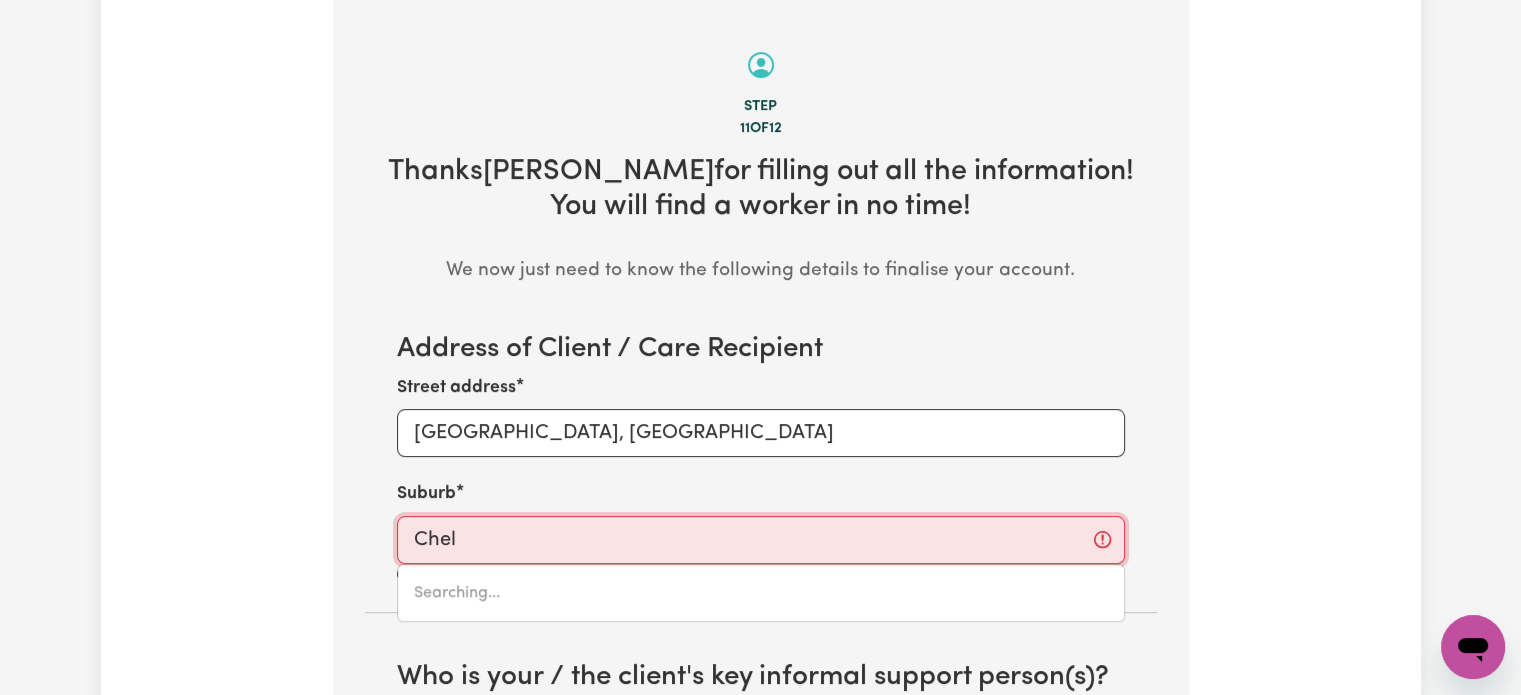 type on "ChelMER, [GEOGRAPHIC_DATA], 4068" 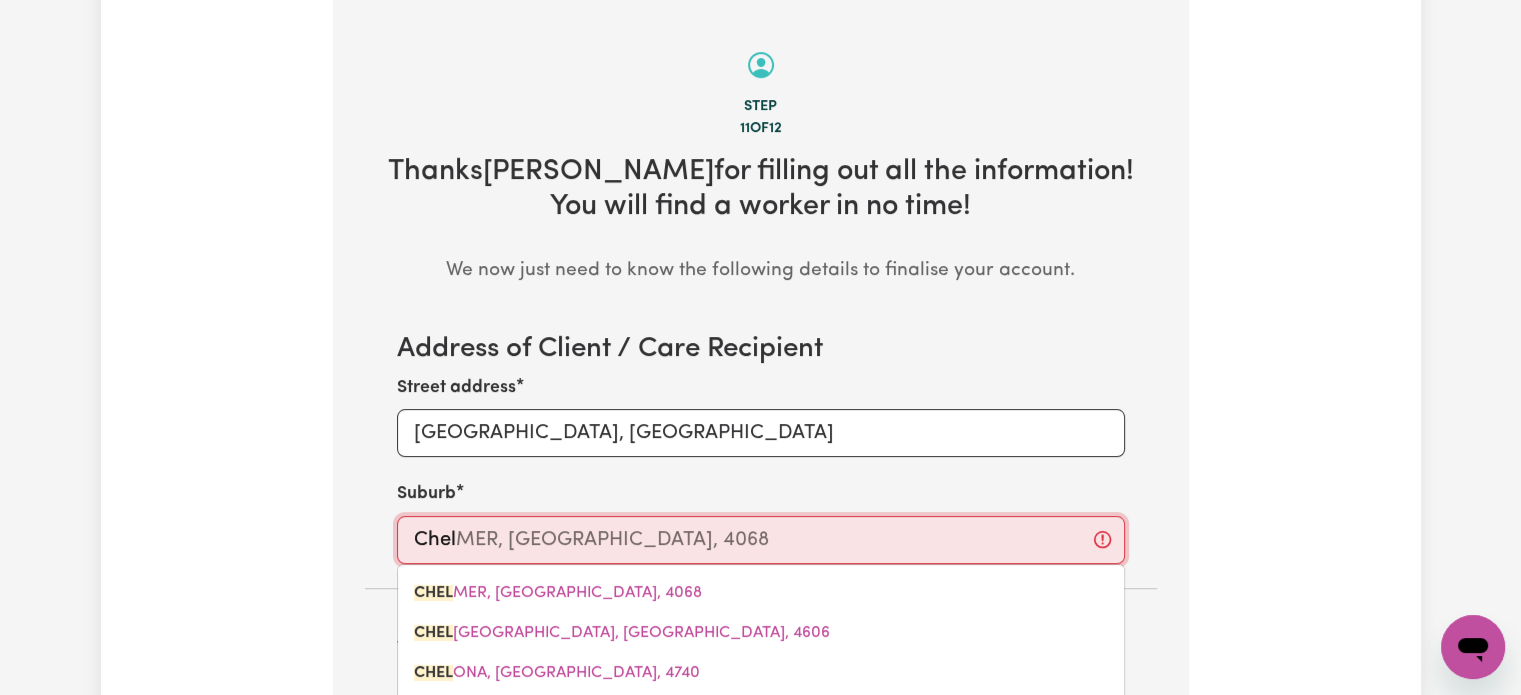type on "Chelt" 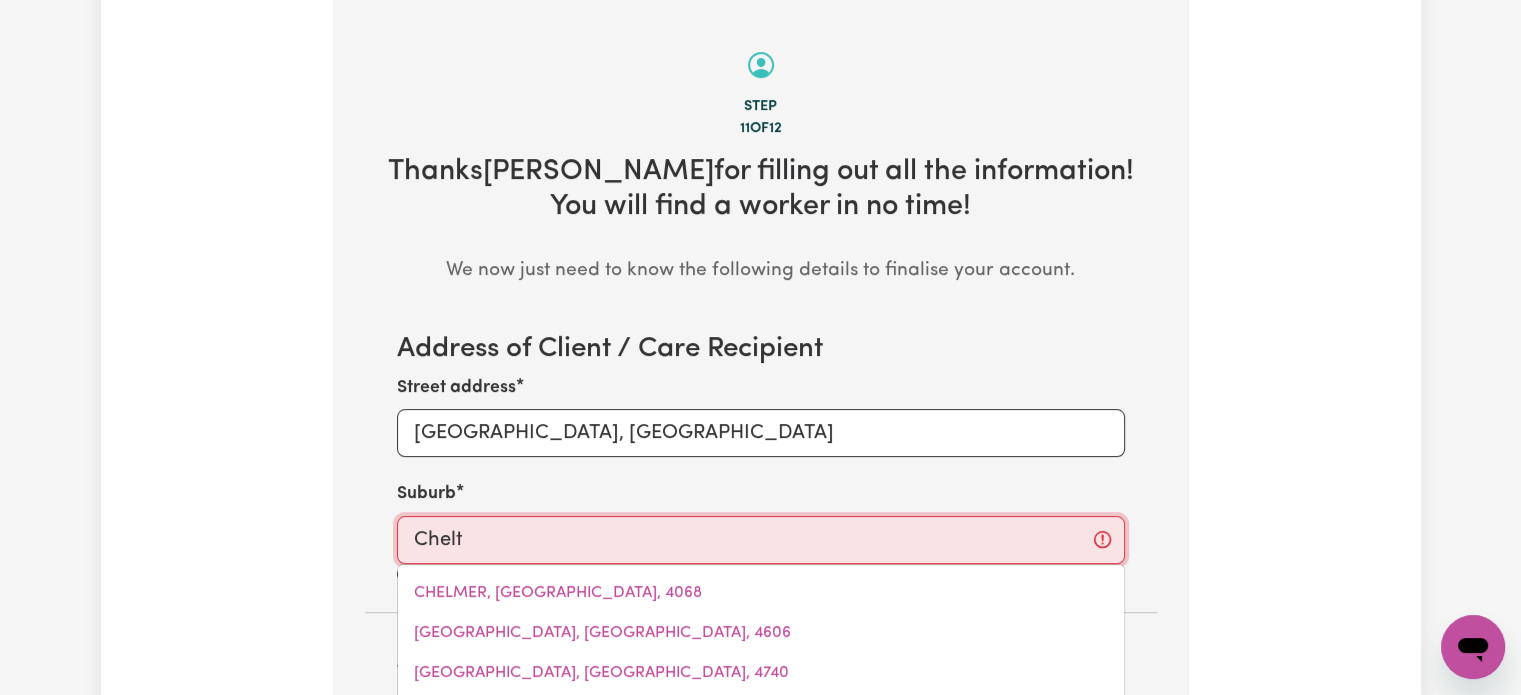 type on "[GEOGRAPHIC_DATA], [GEOGRAPHIC_DATA], 2119" 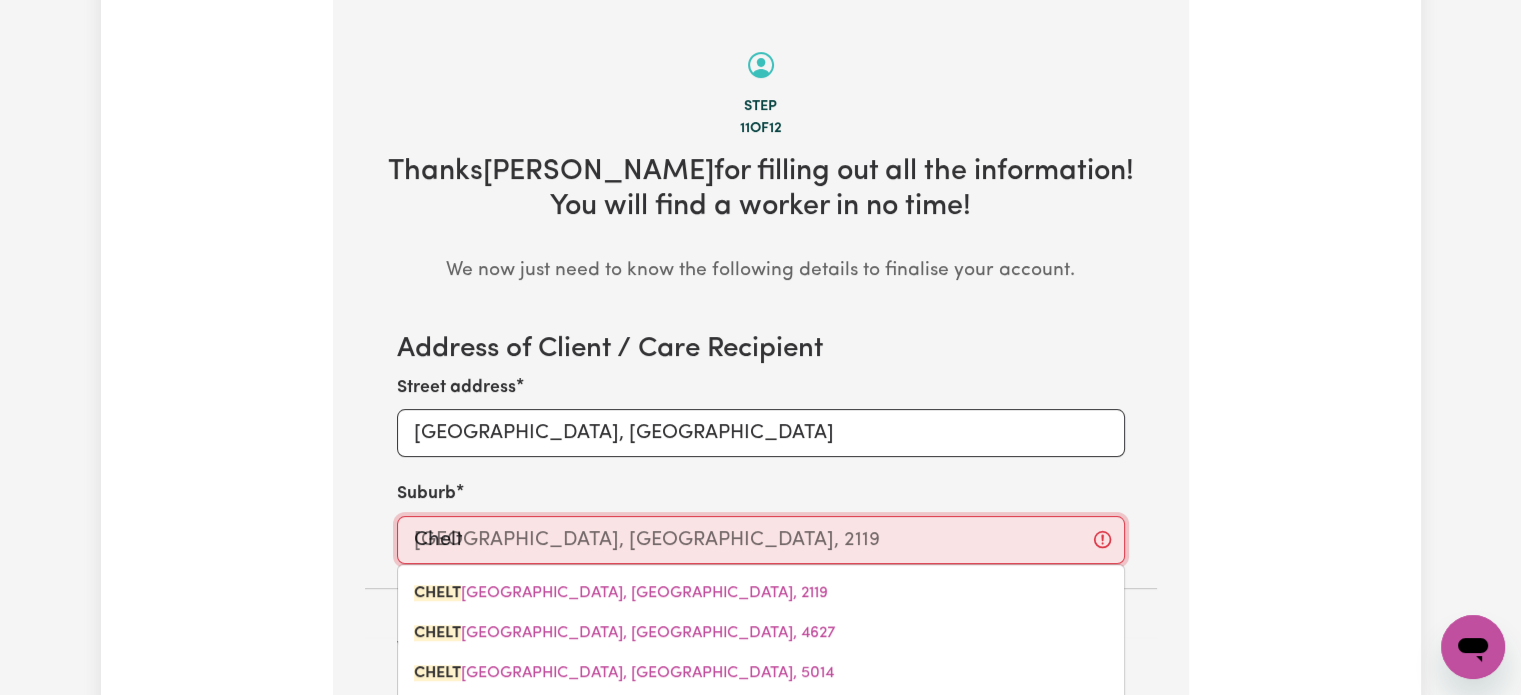 type on "Chelte" 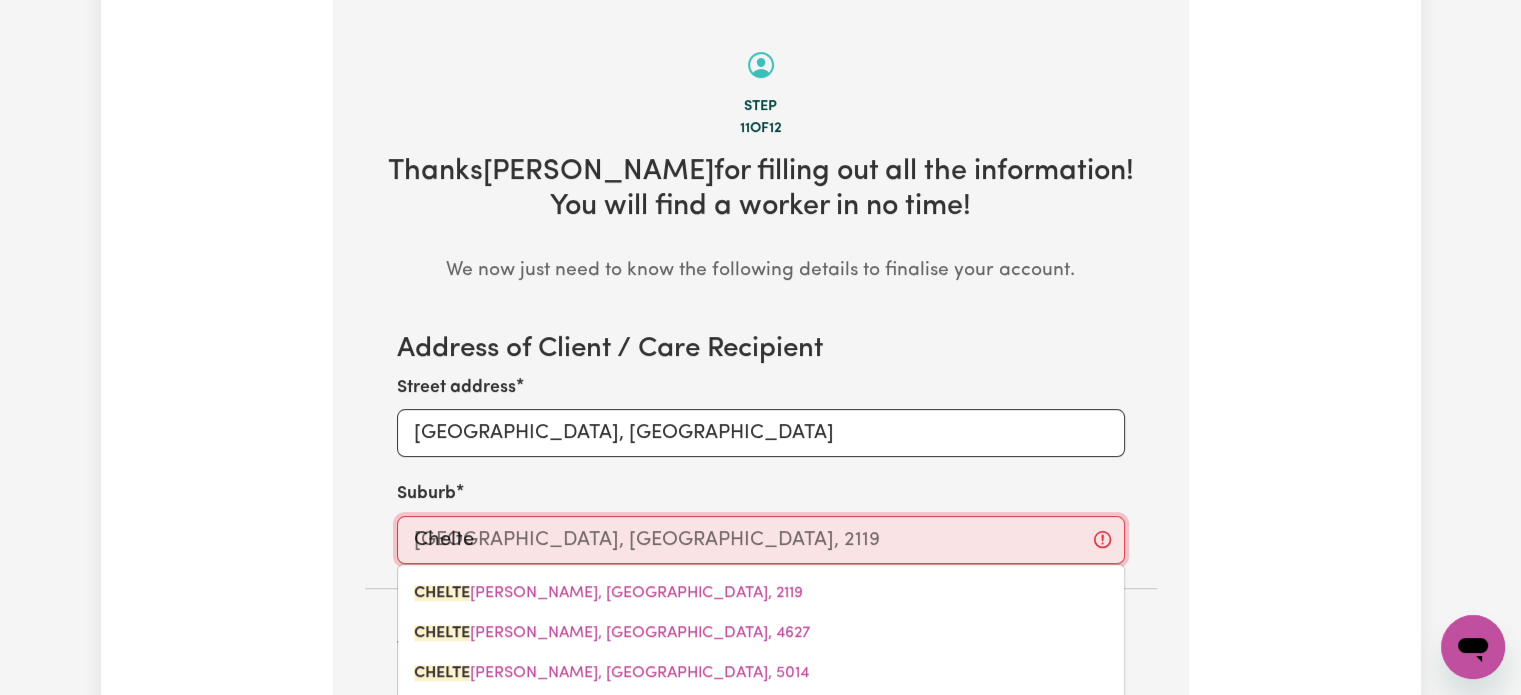 type on "Chelten" 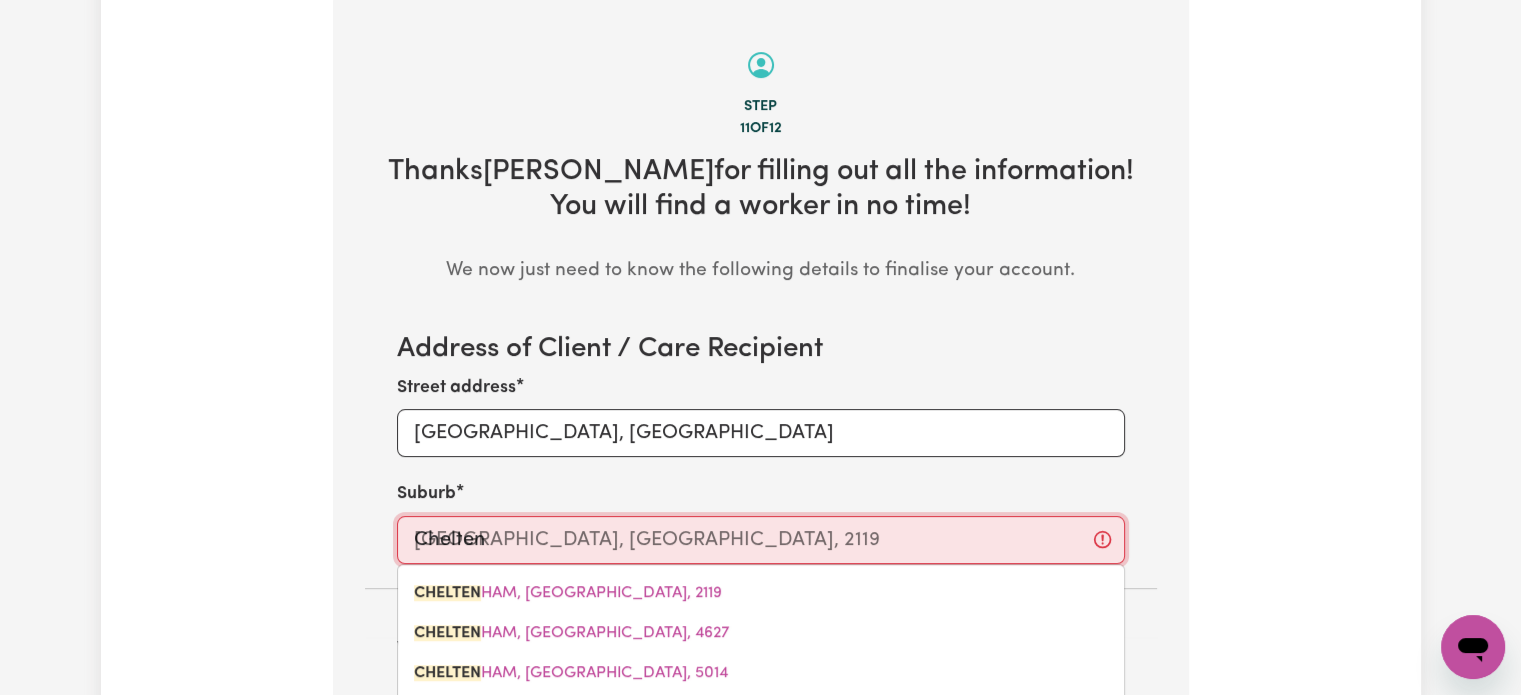 type on "Cheltenn" 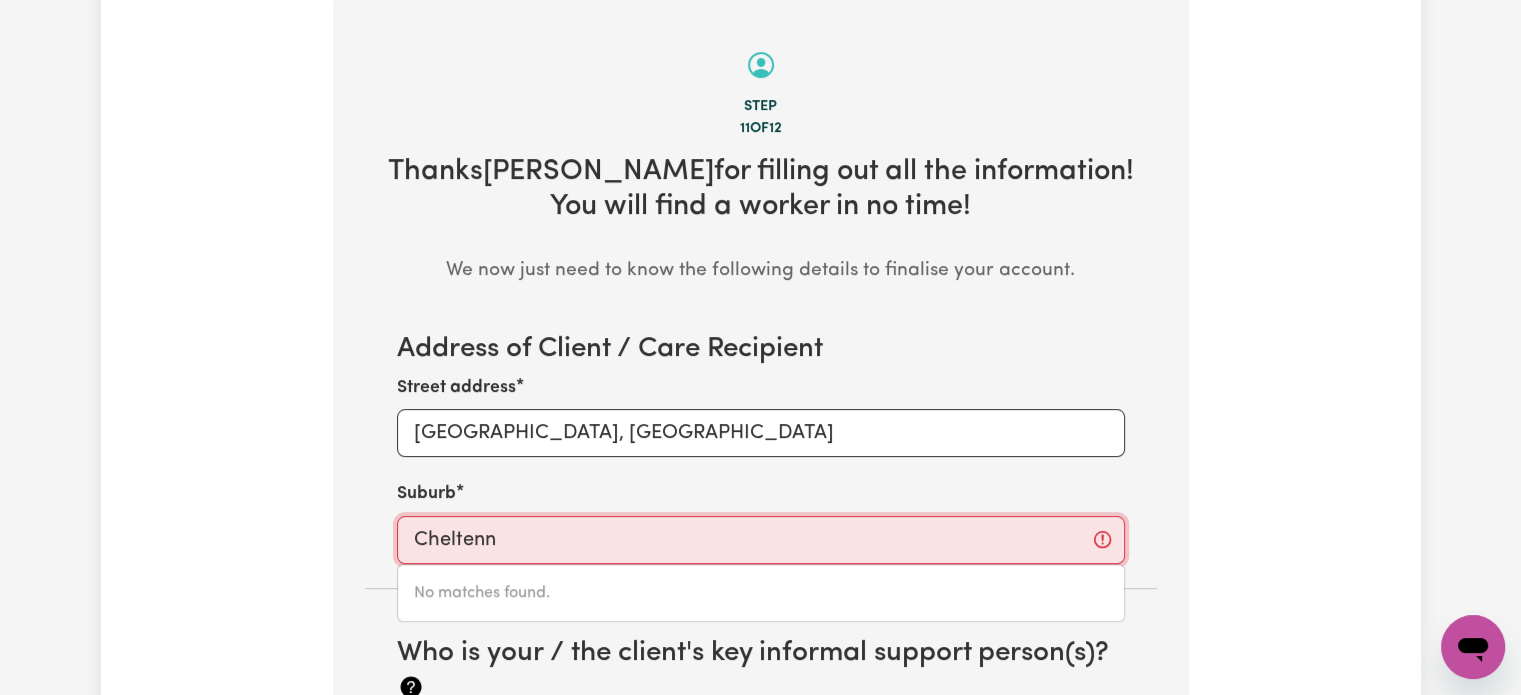 type on "Chelten" 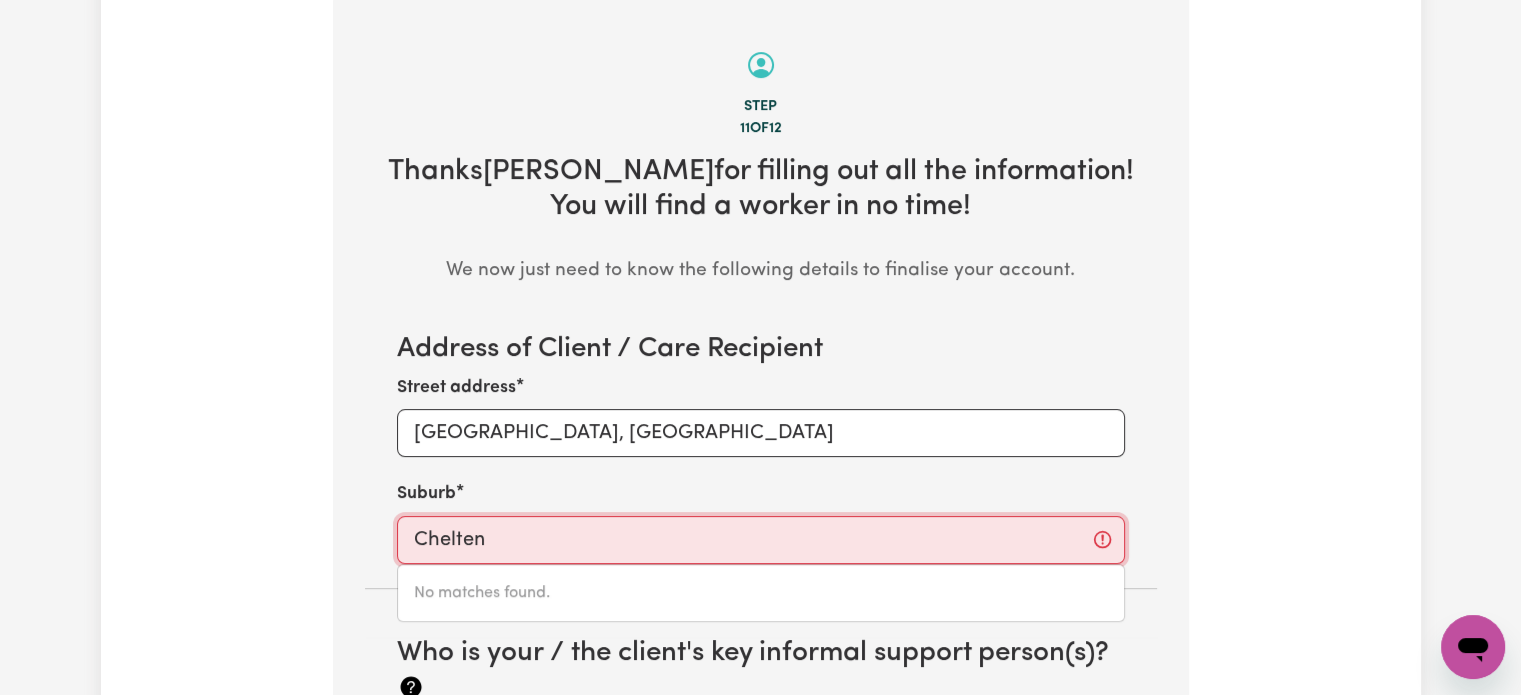 type on "[GEOGRAPHIC_DATA], [GEOGRAPHIC_DATA], 2119" 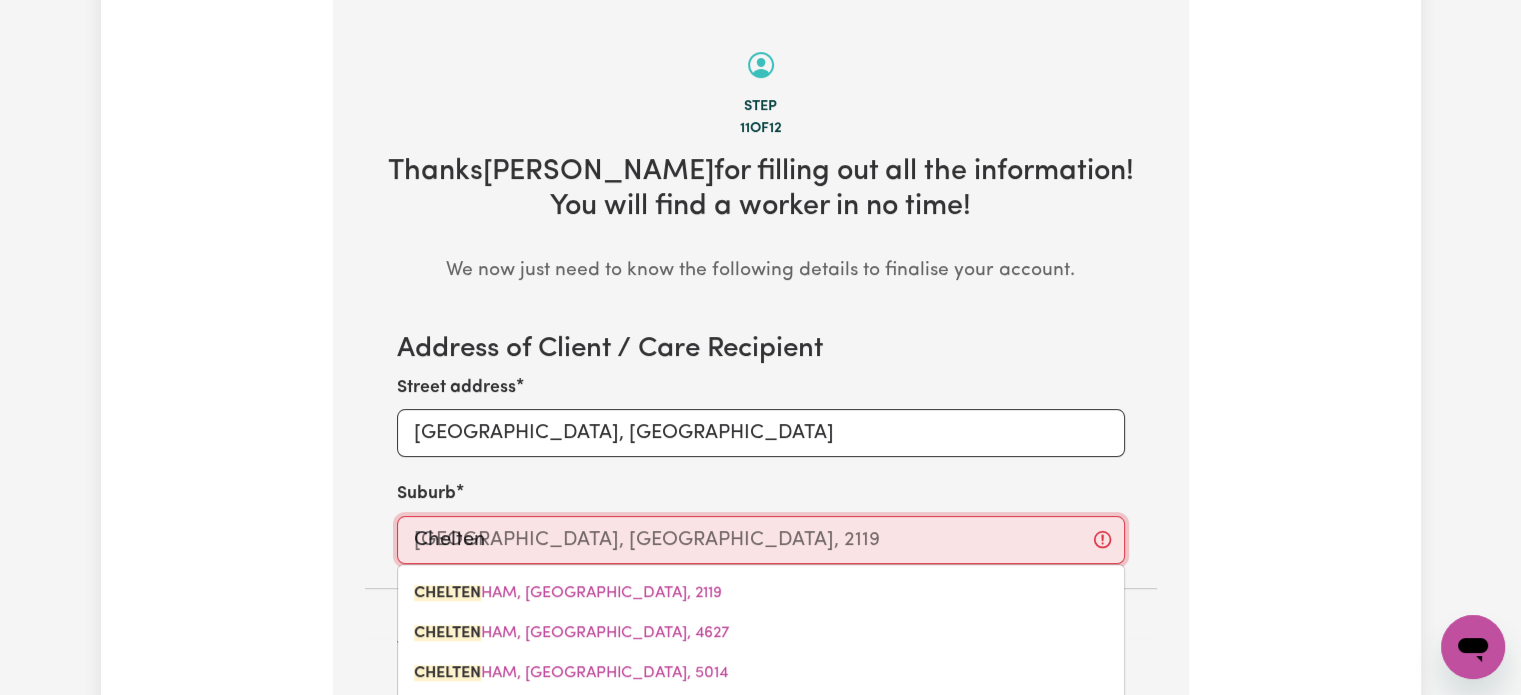 type on "Cheltenh" 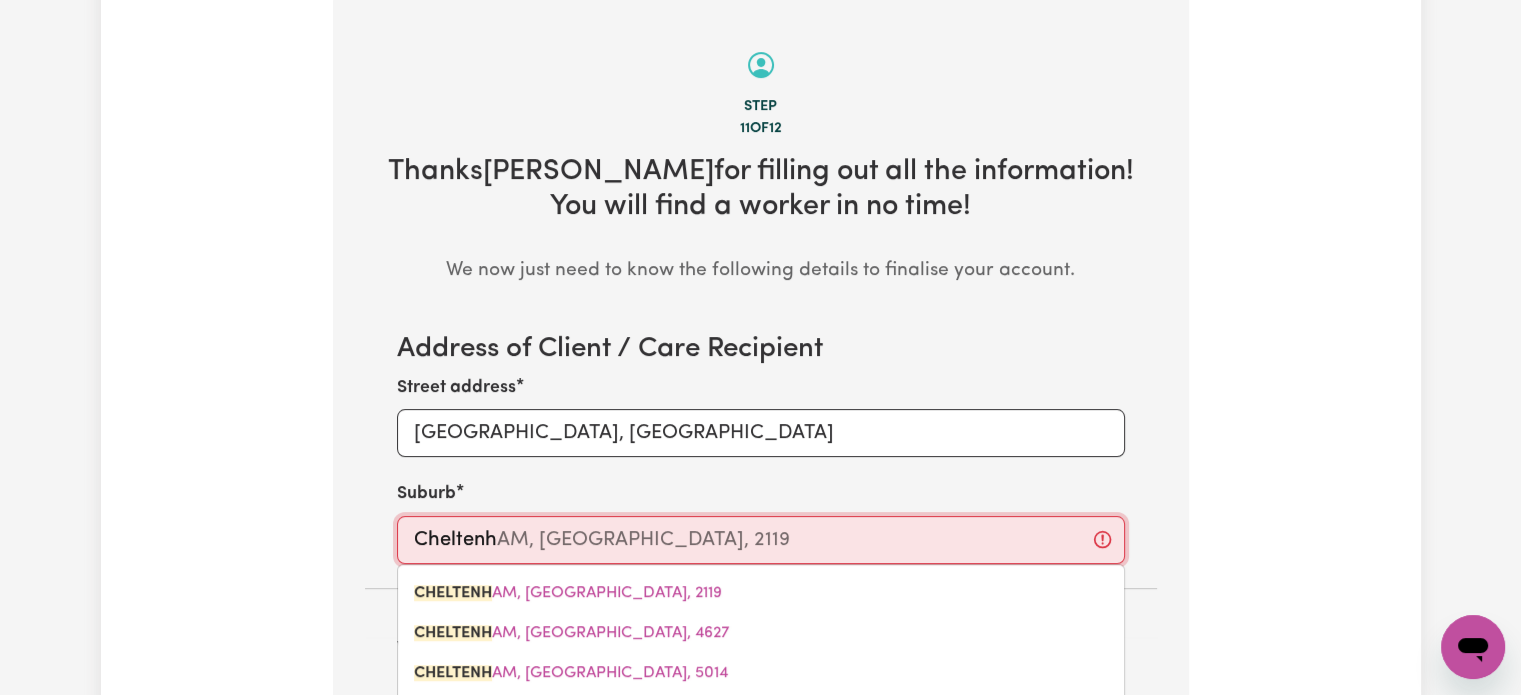 type on "Cheltenha" 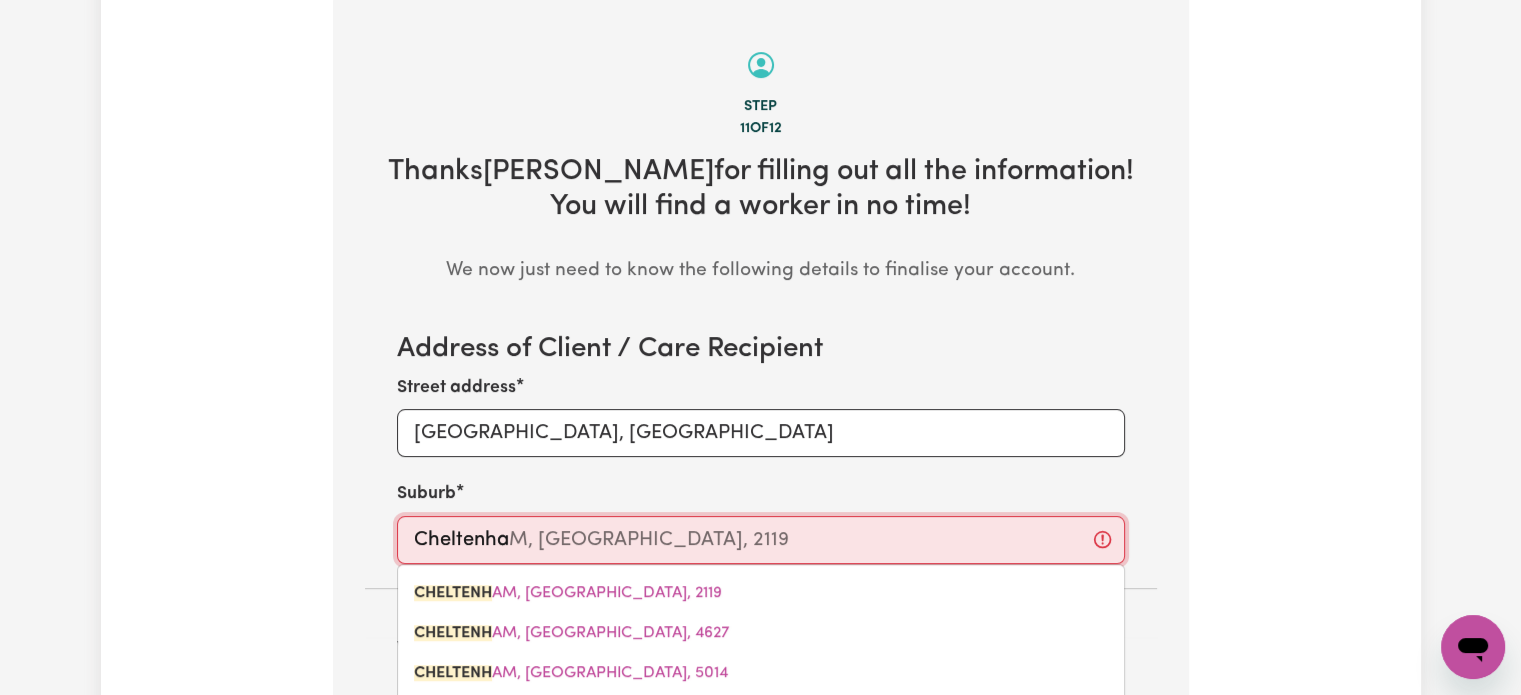 type on "[GEOGRAPHIC_DATA]" 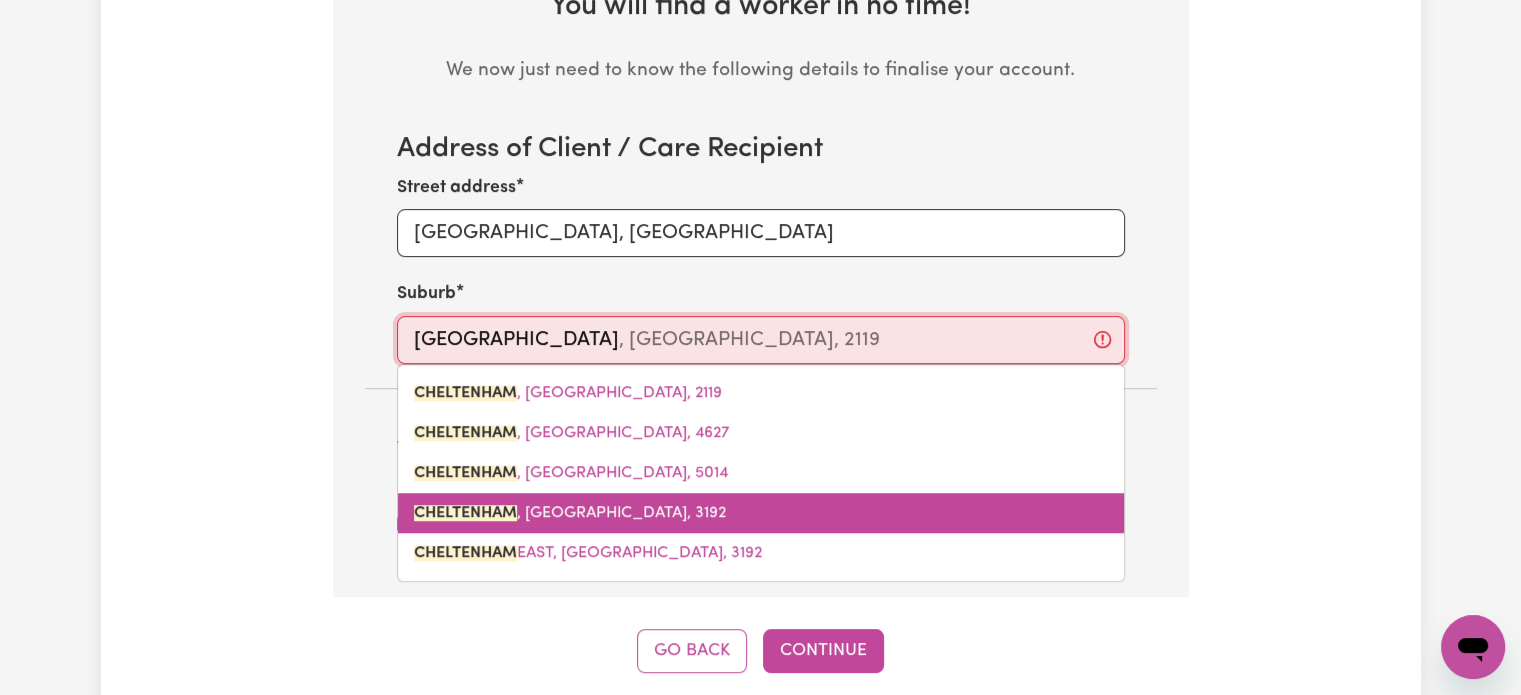 click on "[GEOGRAPHIC_DATA] , [GEOGRAPHIC_DATA], 3192" at bounding box center (761, 513) 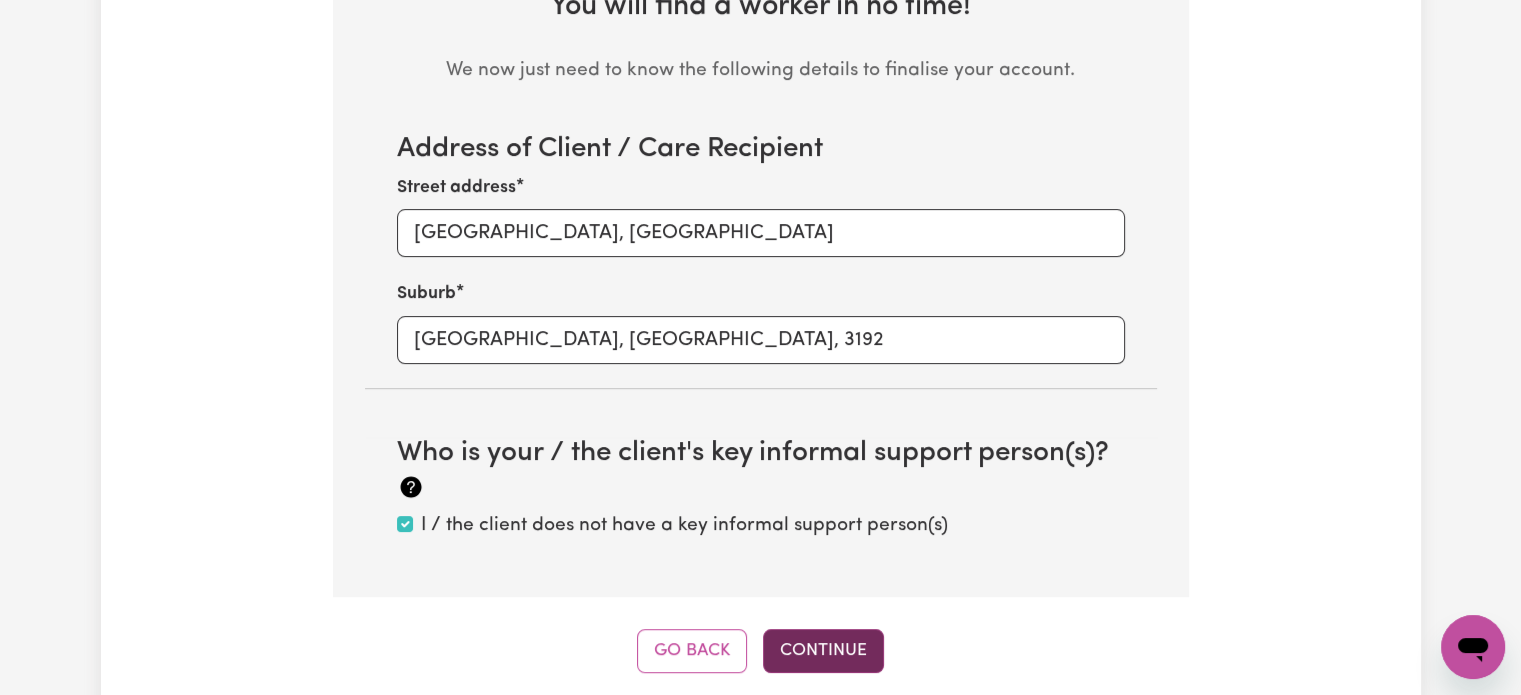 click on "Continue" at bounding box center (823, 651) 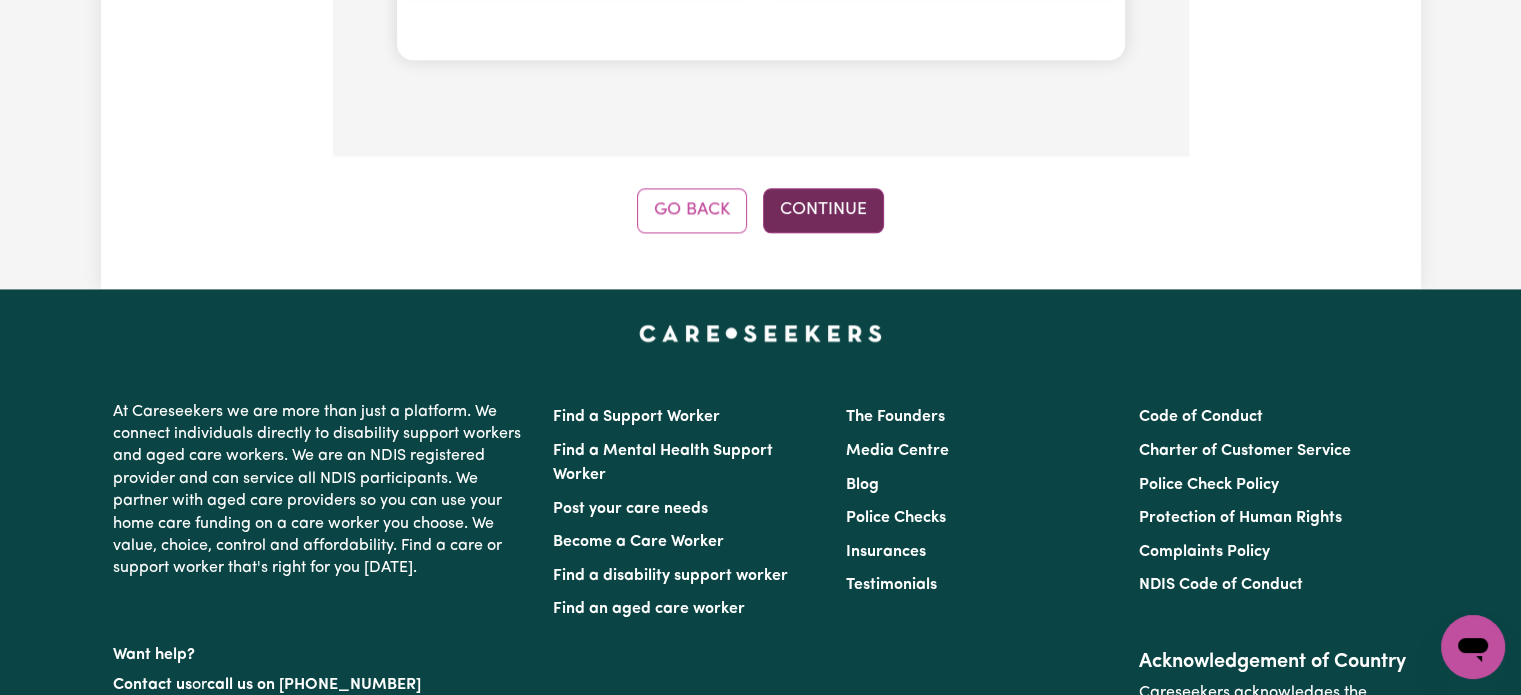 click on "Continue" at bounding box center (823, 210) 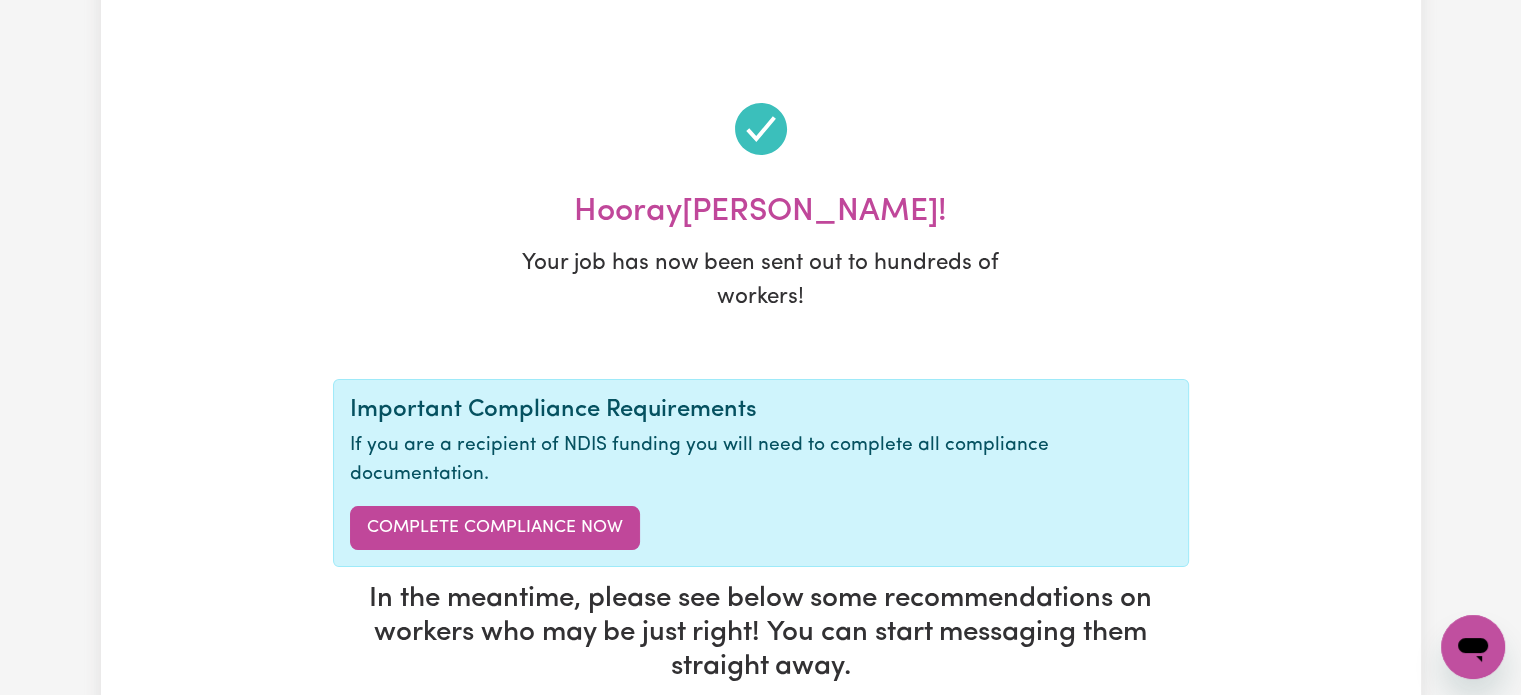 scroll, scrollTop: 0, scrollLeft: 0, axis: both 